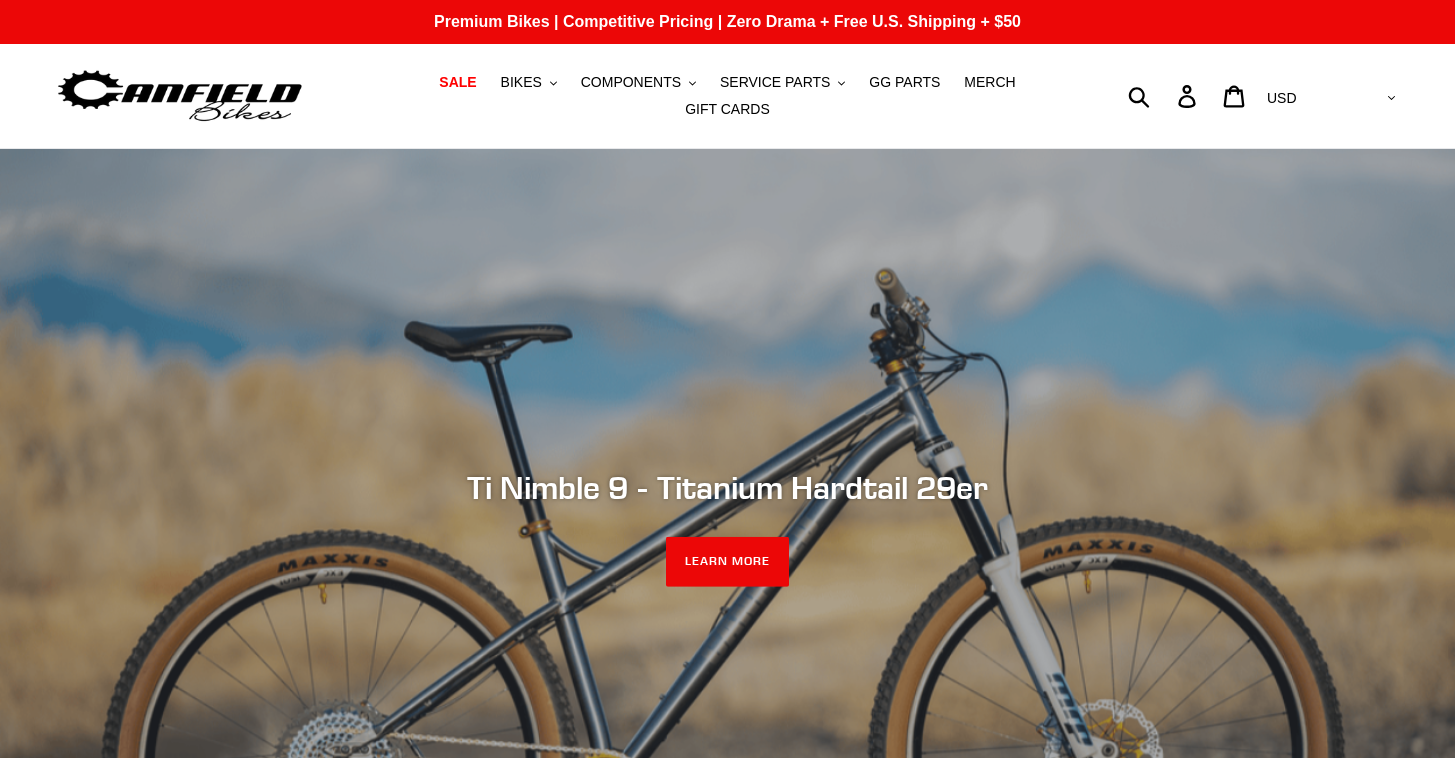 scroll, scrollTop: 0, scrollLeft: 0, axis: both 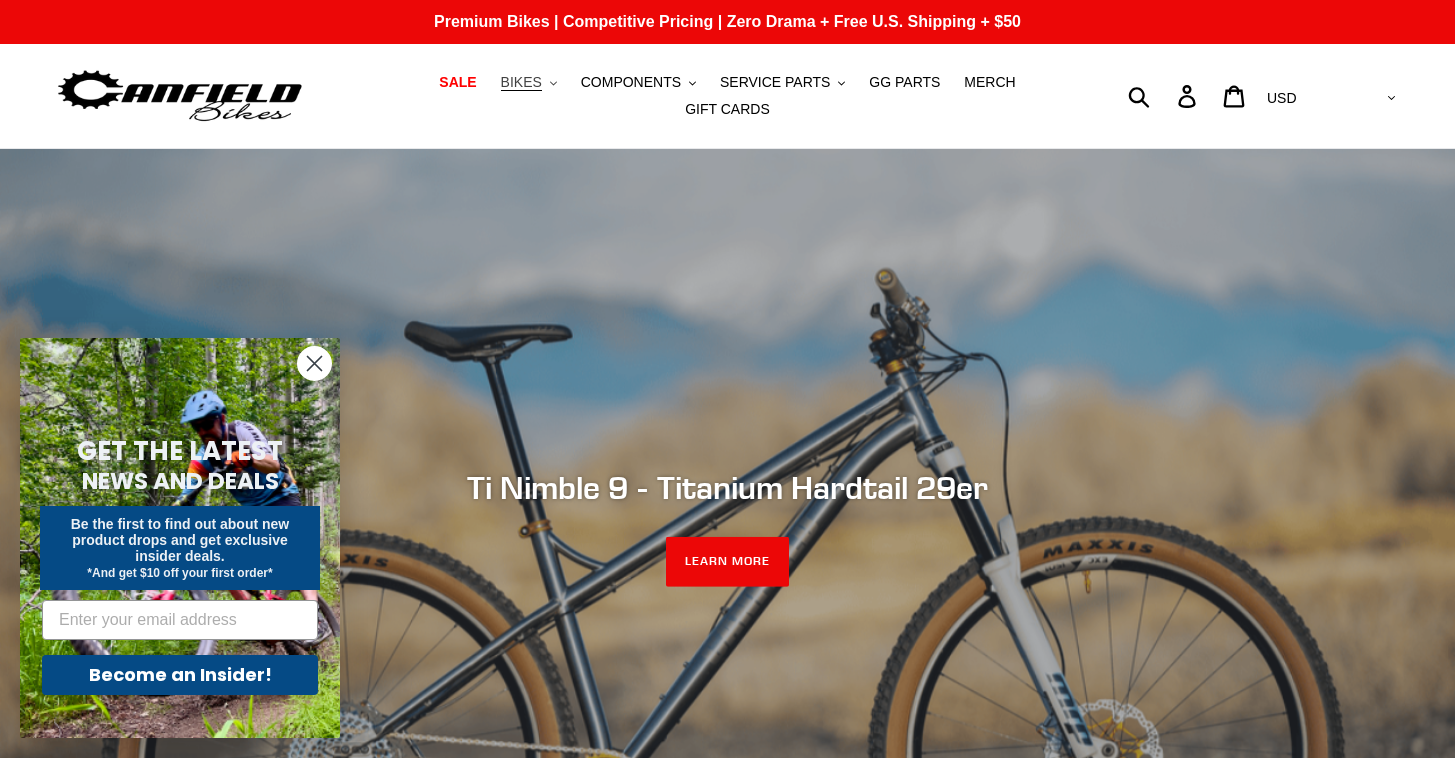 click on "BIKES" at bounding box center [521, 82] 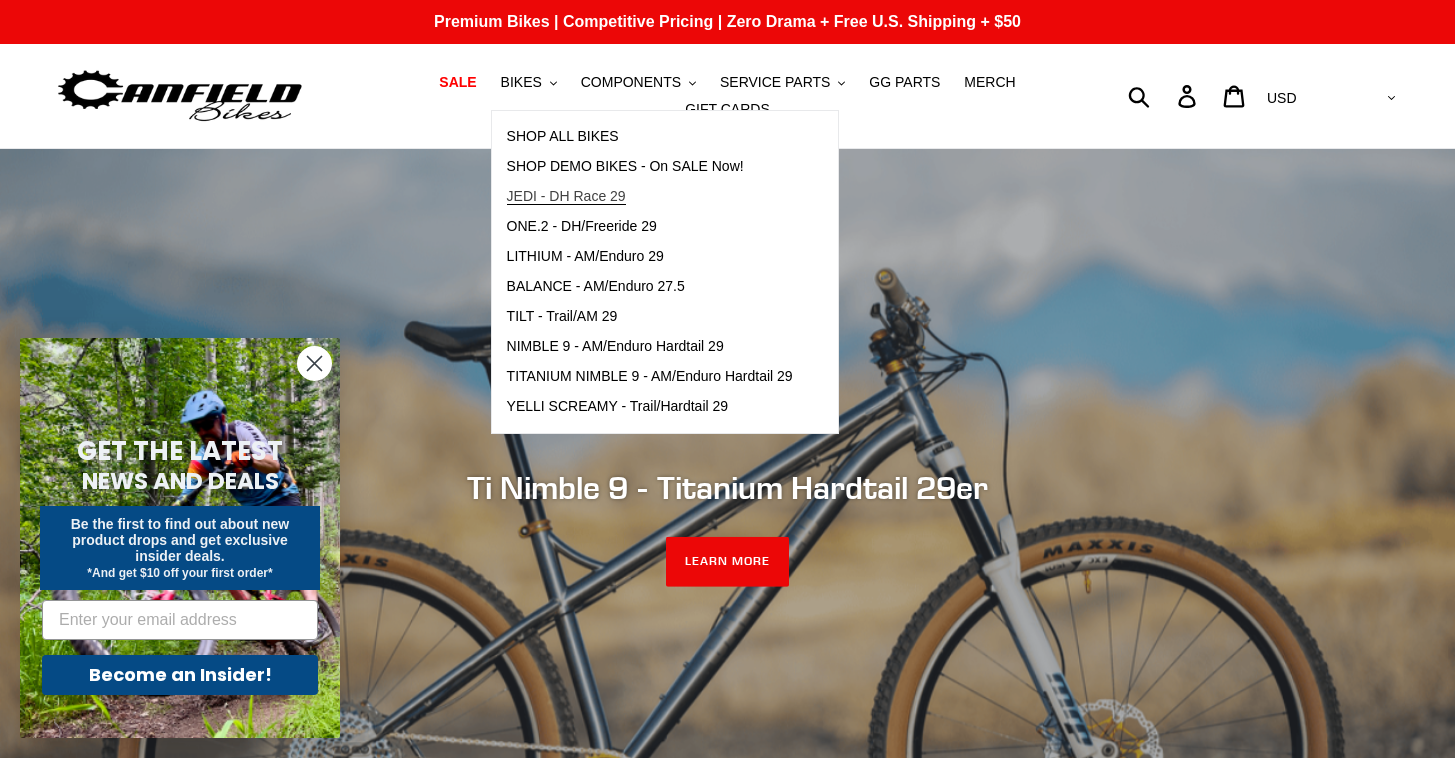 click on "JEDI - DH Race 29" at bounding box center (566, 196) 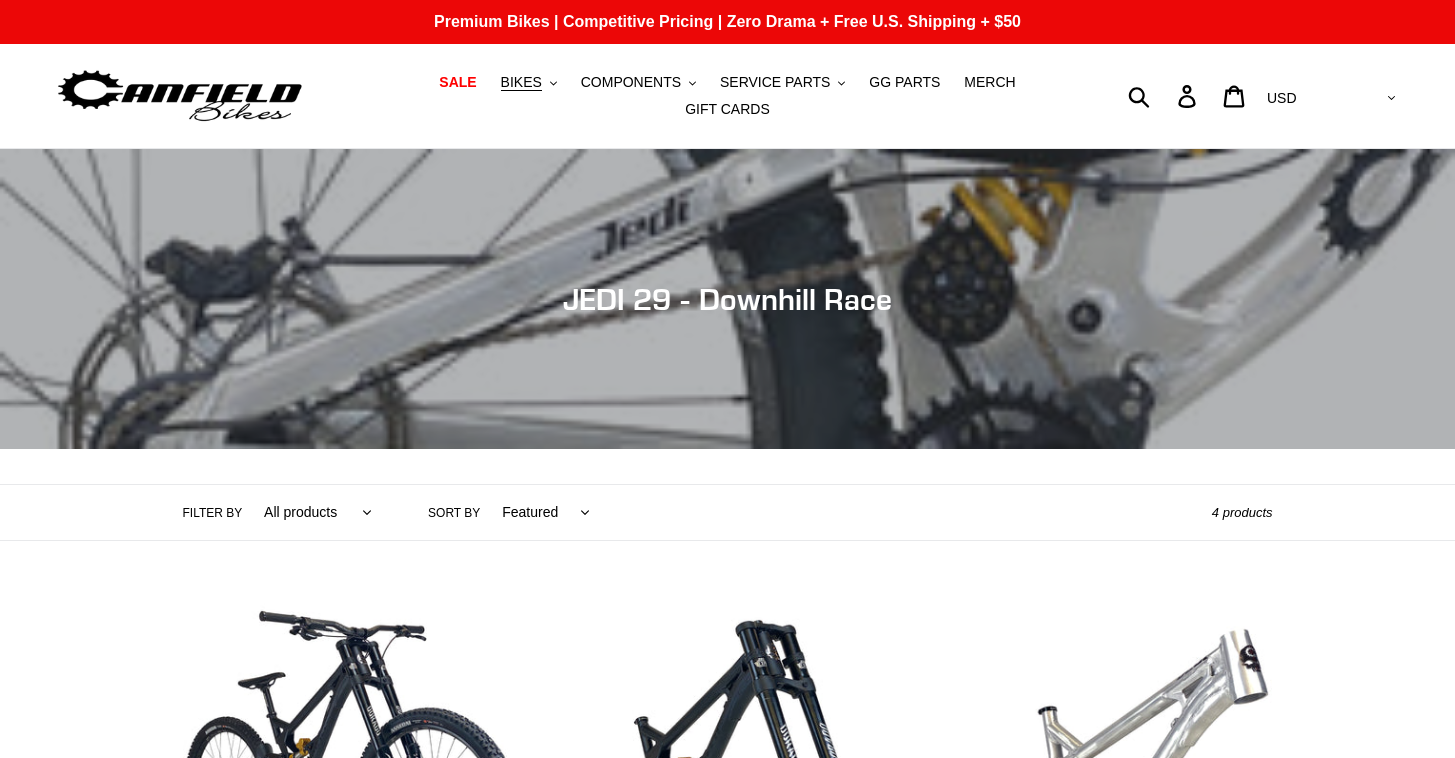 scroll, scrollTop: 0, scrollLeft: 0, axis: both 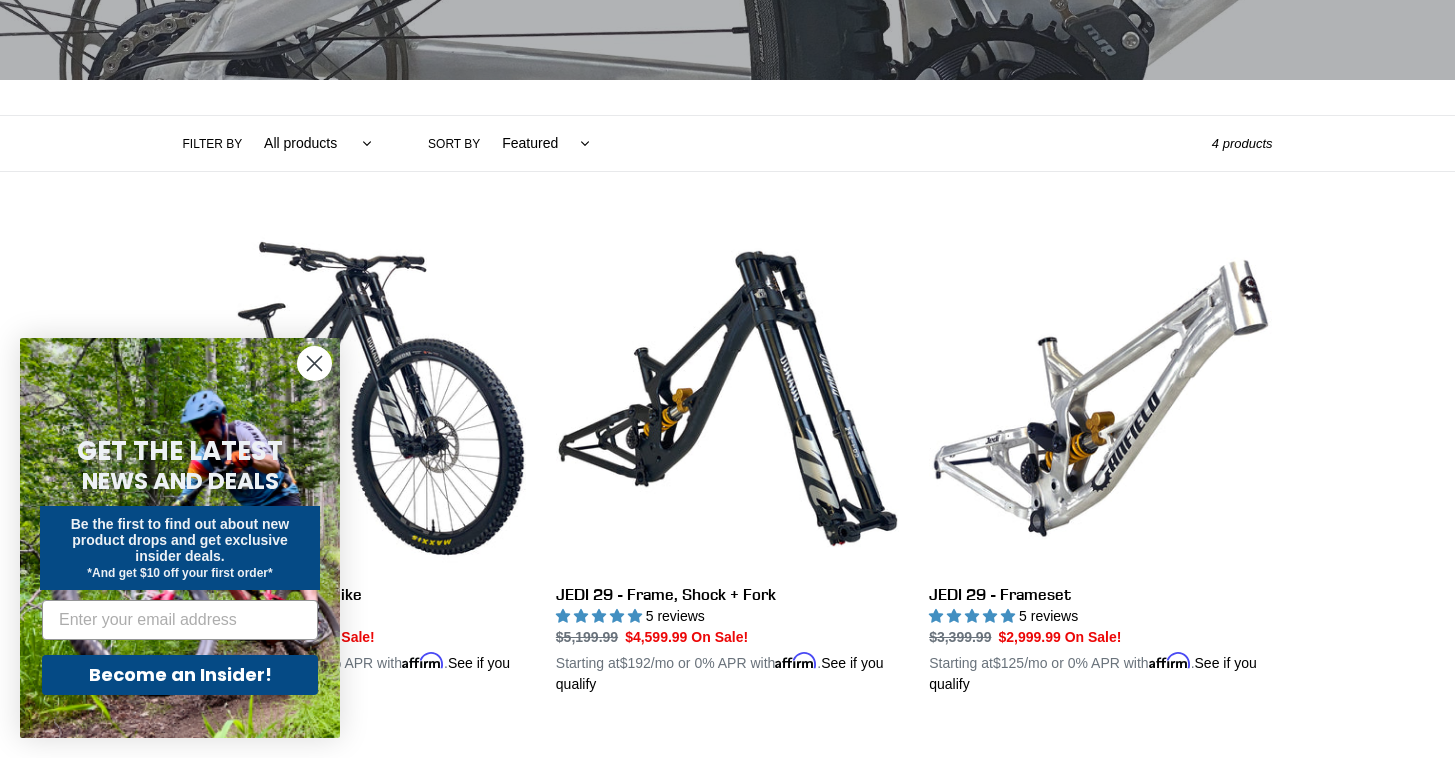 click 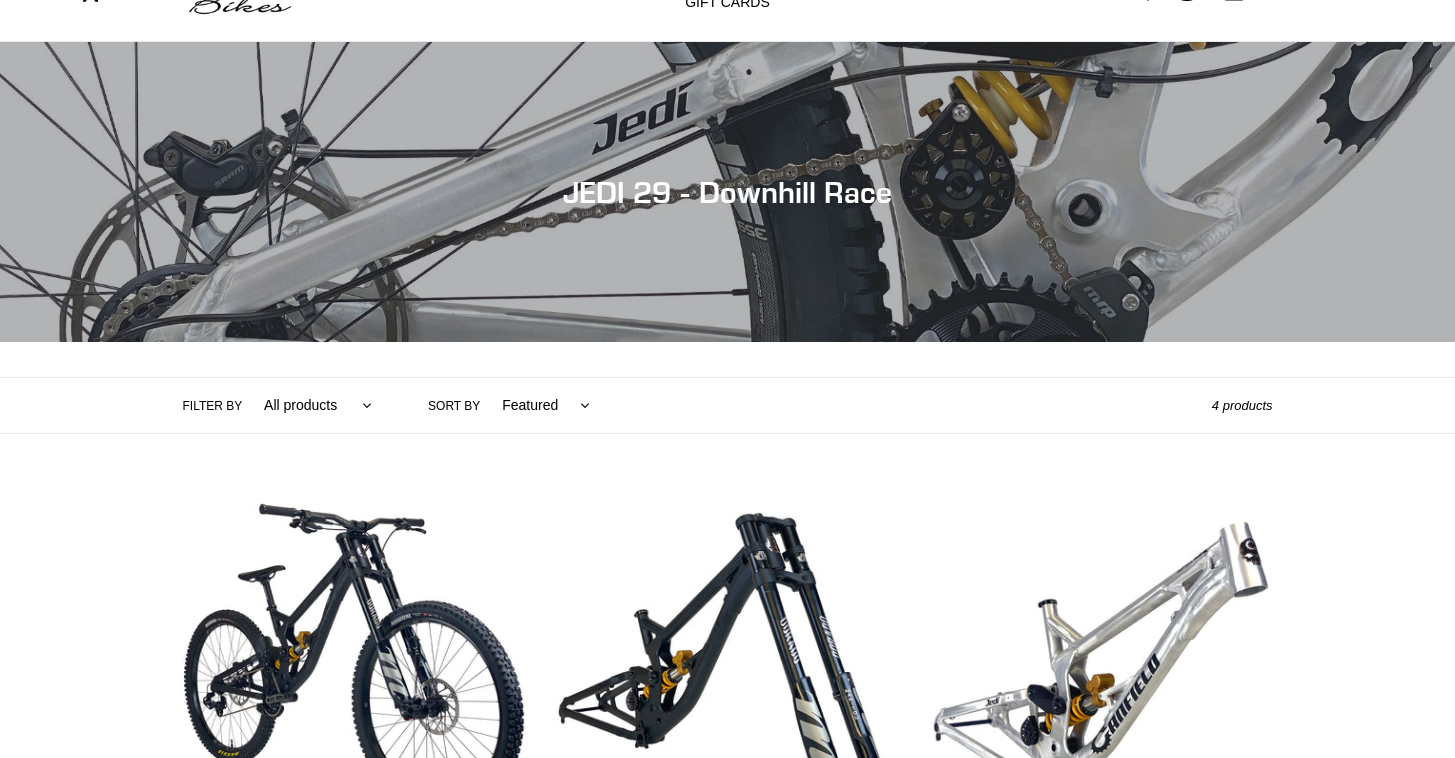scroll, scrollTop: 136, scrollLeft: 0, axis: vertical 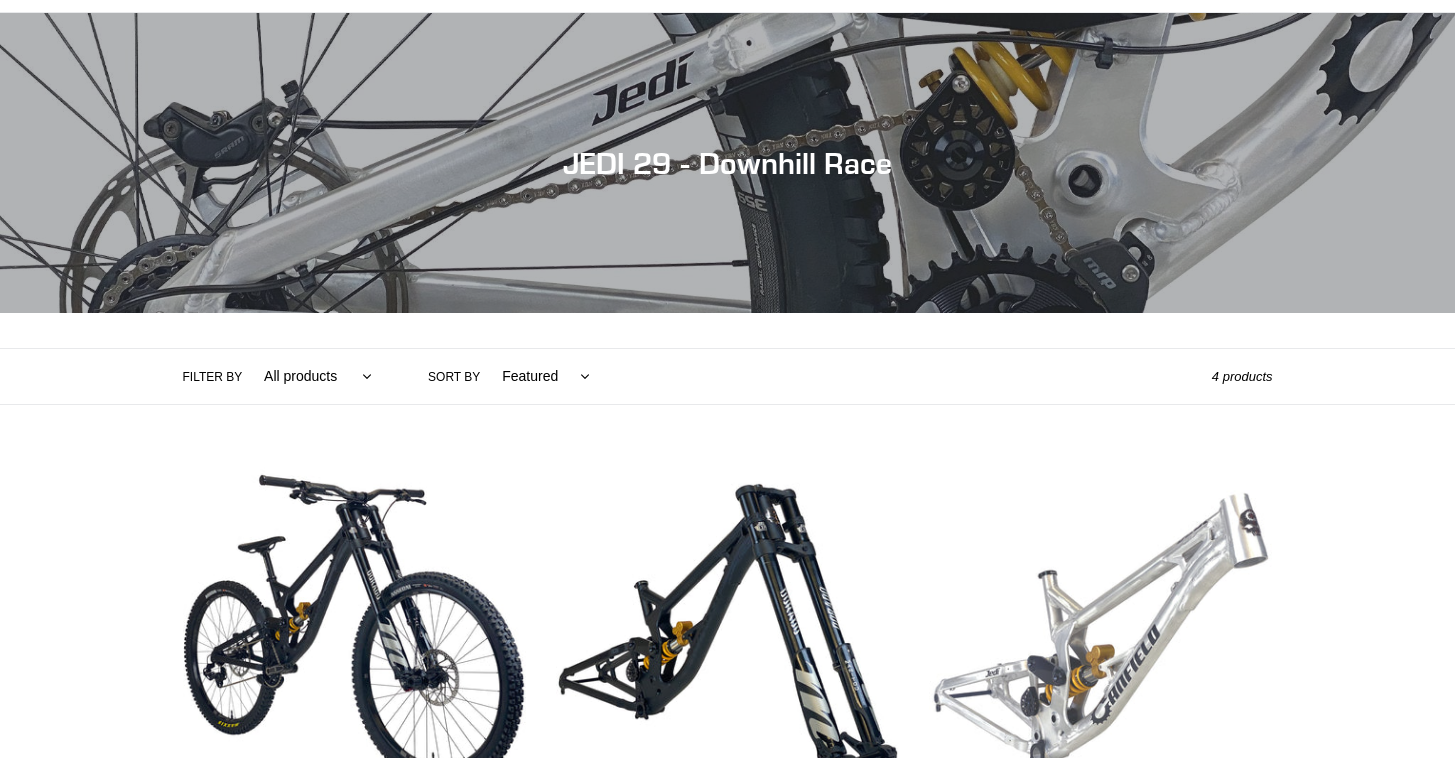 click on "JEDI 29 - Frameset" at bounding box center [1100, 694] 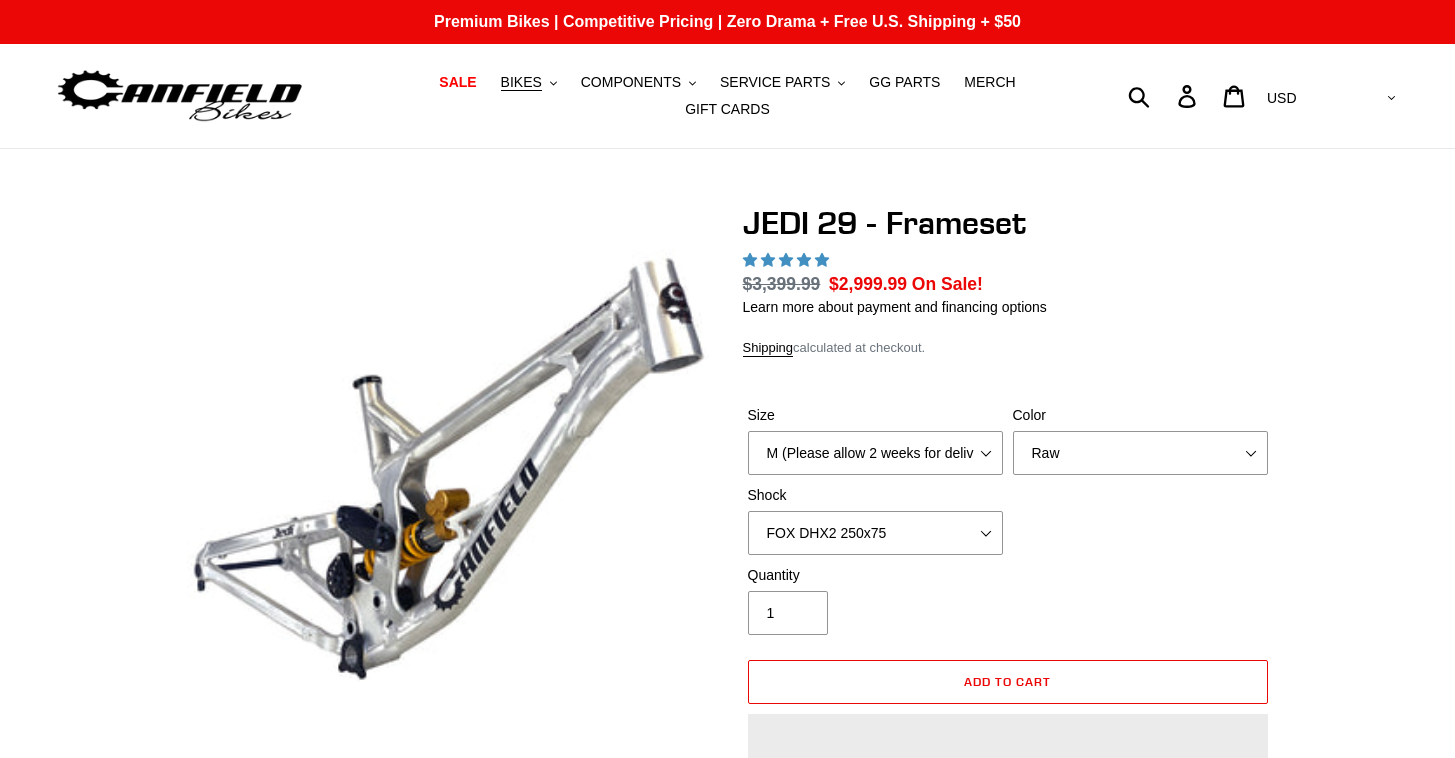 scroll, scrollTop: 0, scrollLeft: 0, axis: both 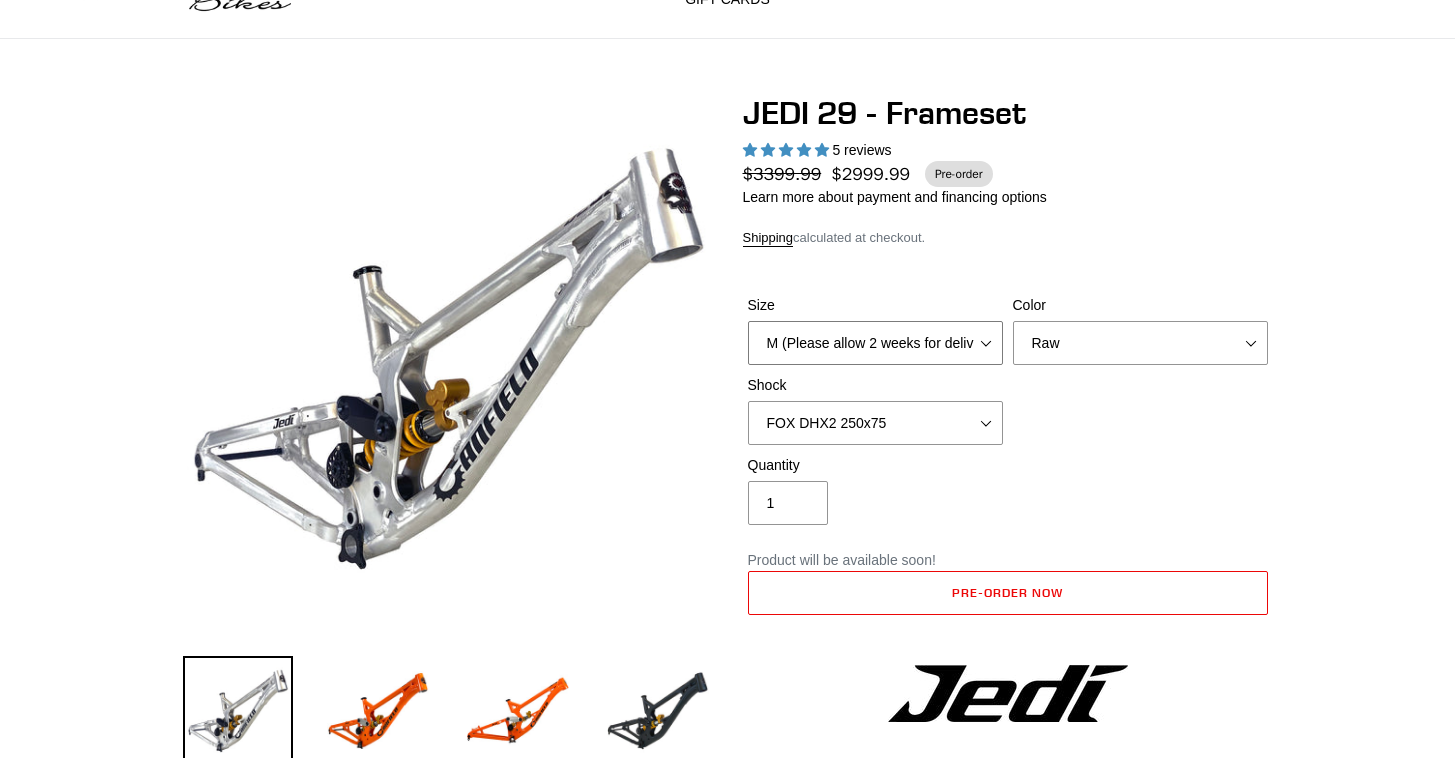 click on "M (Please allow 2 weeks for delivery)
L (Please allow 2 weeks for delivery)
XL" at bounding box center (875, 343) 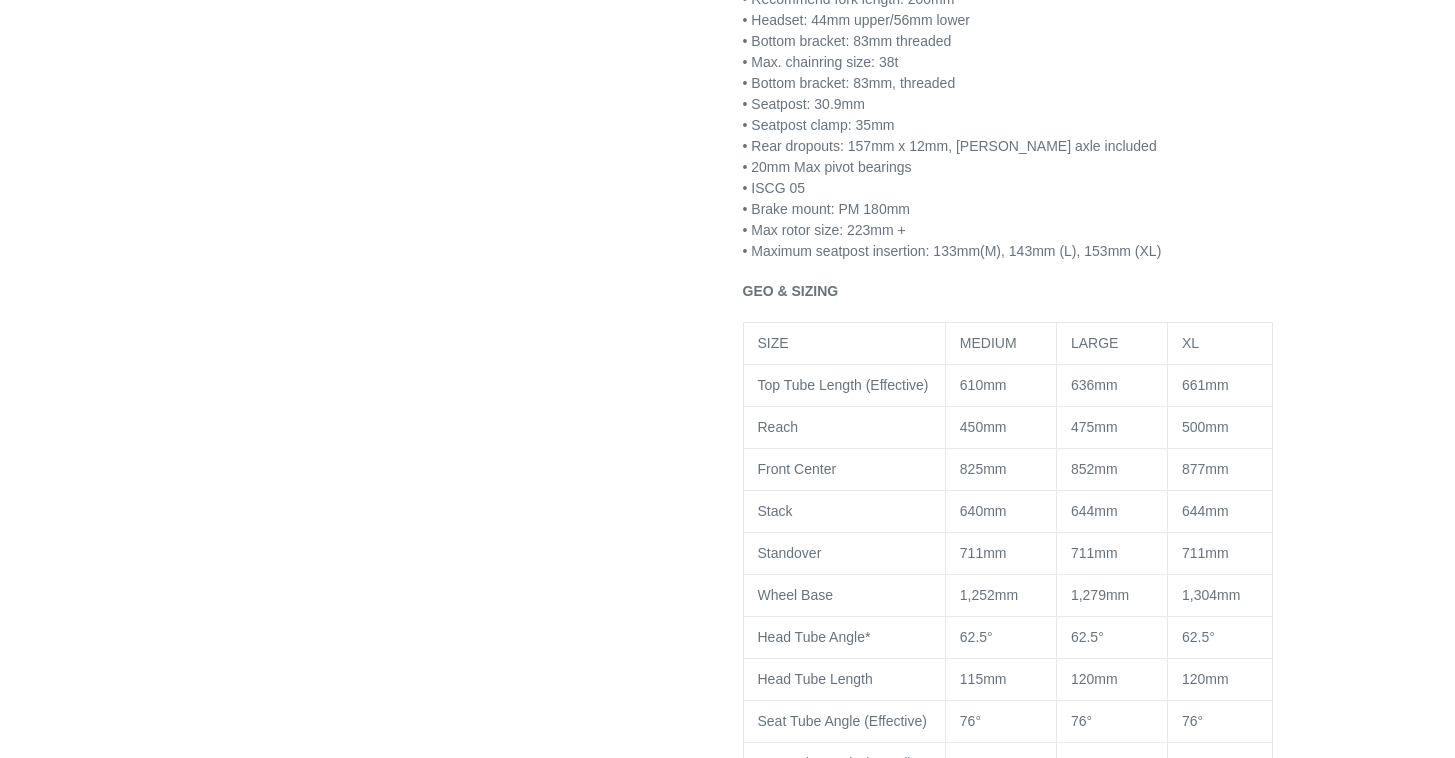 scroll, scrollTop: 1559, scrollLeft: 0, axis: vertical 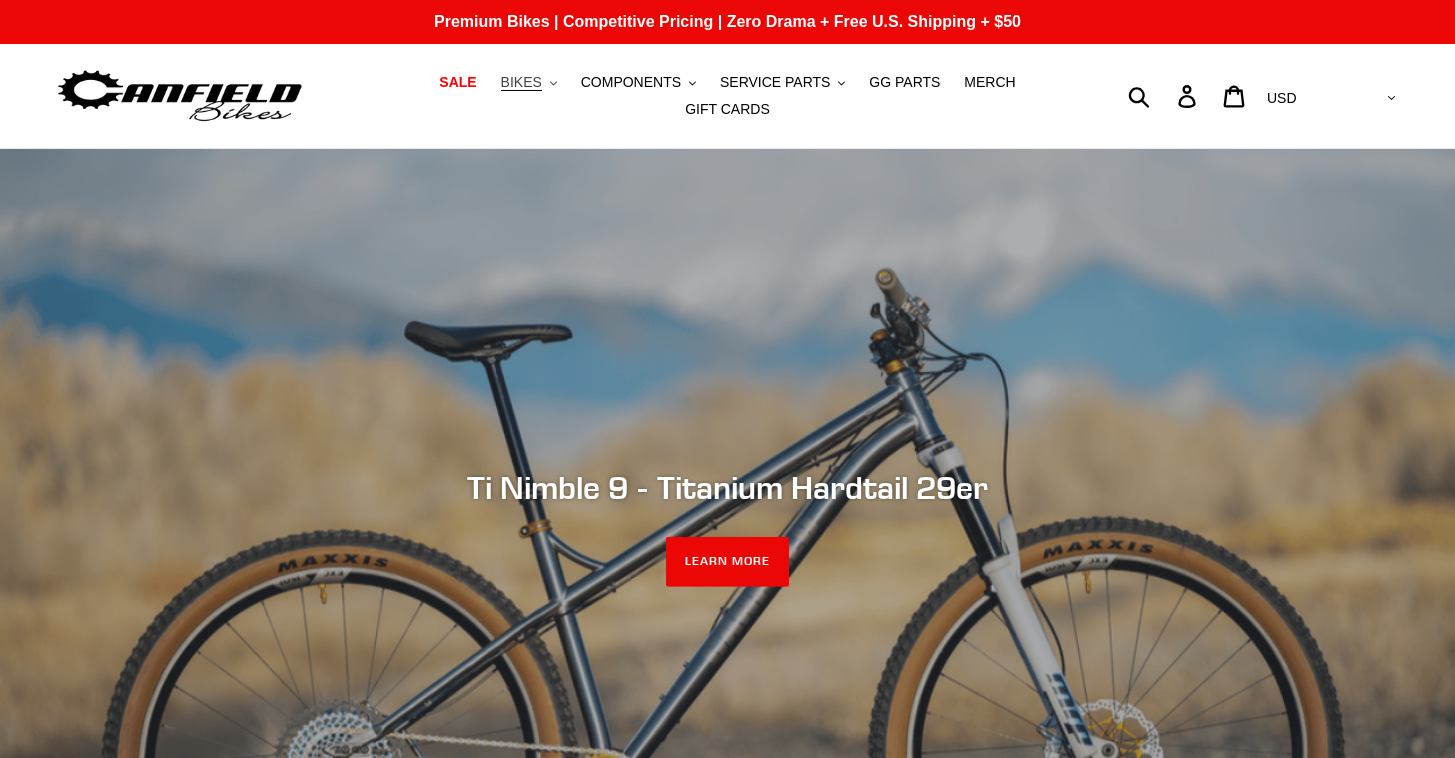 click on "BIKES .cls-1{fill:#231f20}" at bounding box center [529, 82] 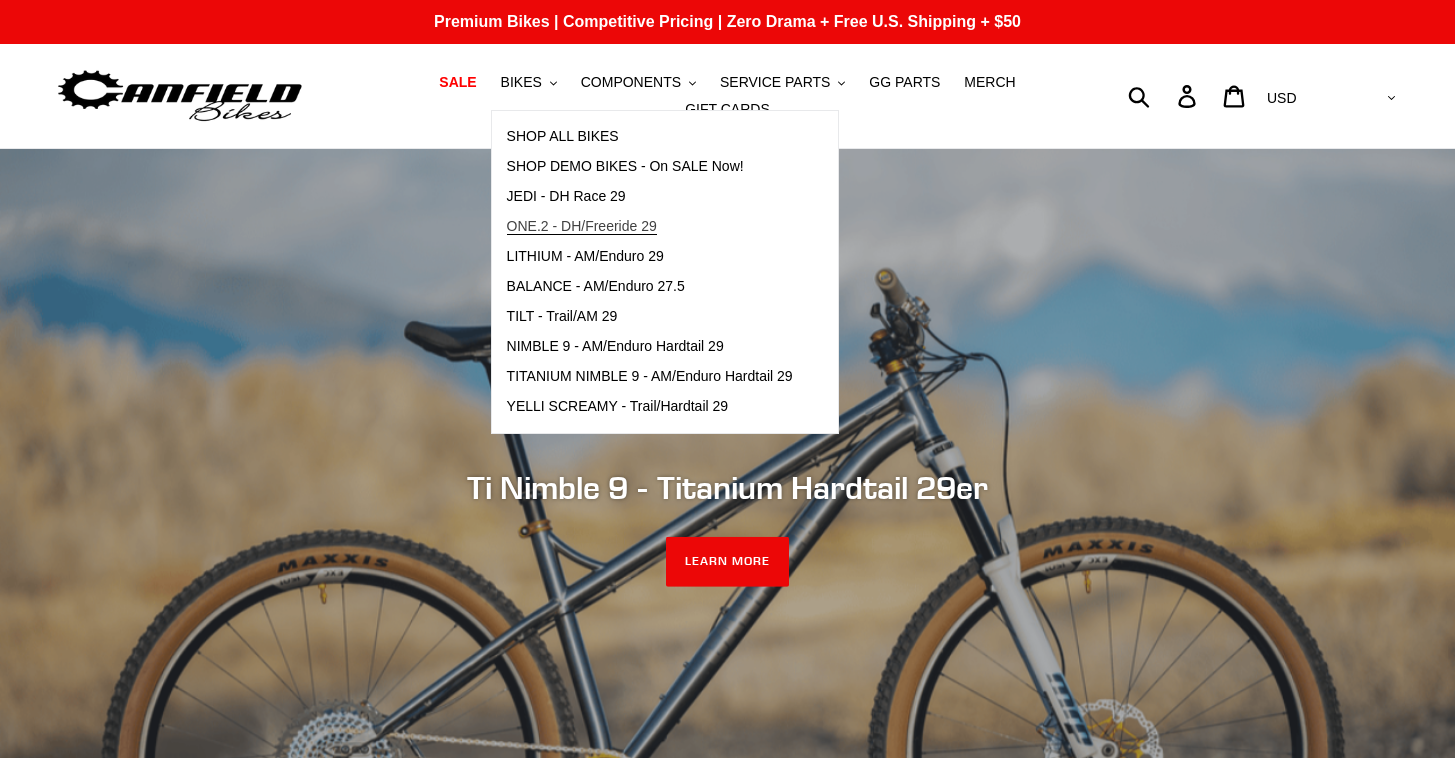 click on "ONE.2 - DH/Freeride 29" at bounding box center (582, 226) 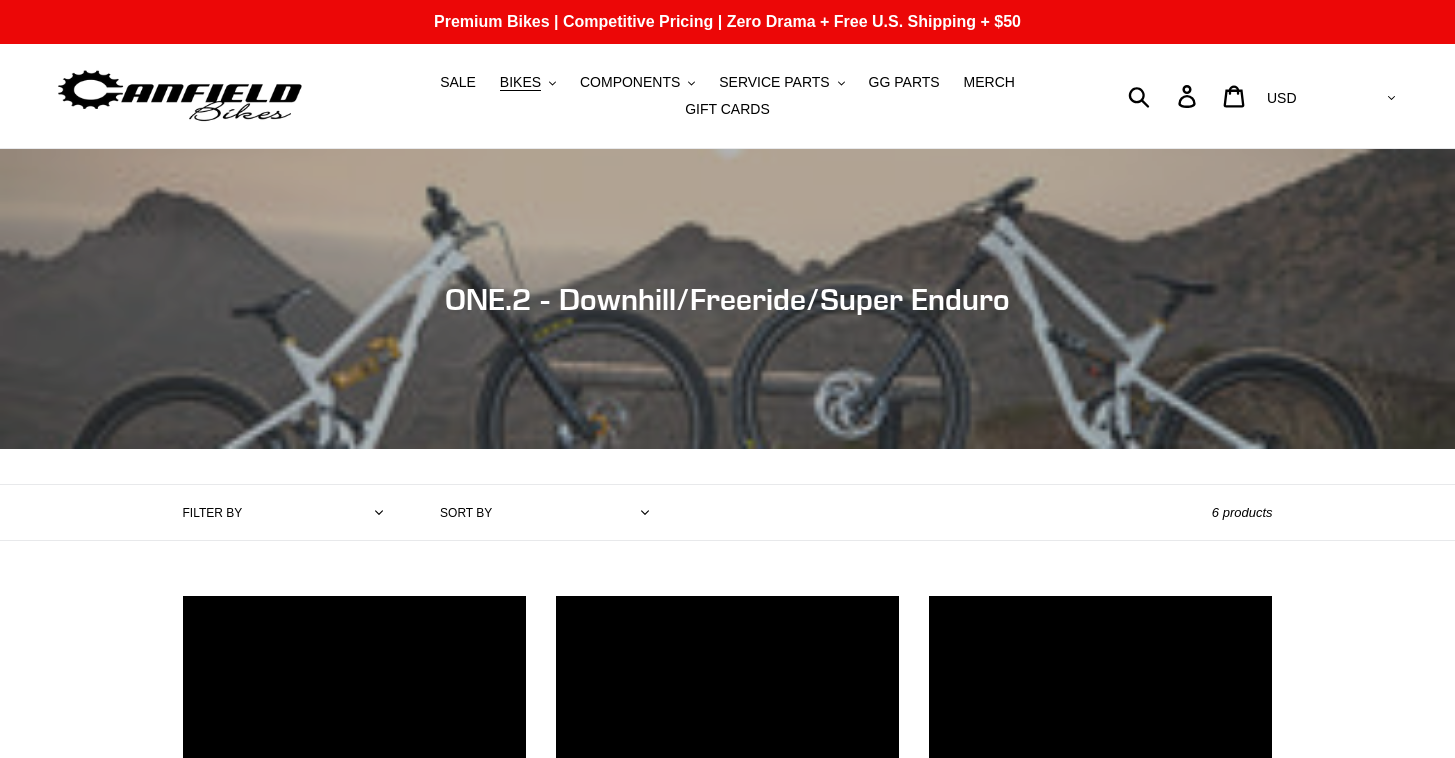 scroll, scrollTop: 24, scrollLeft: 0, axis: vertical 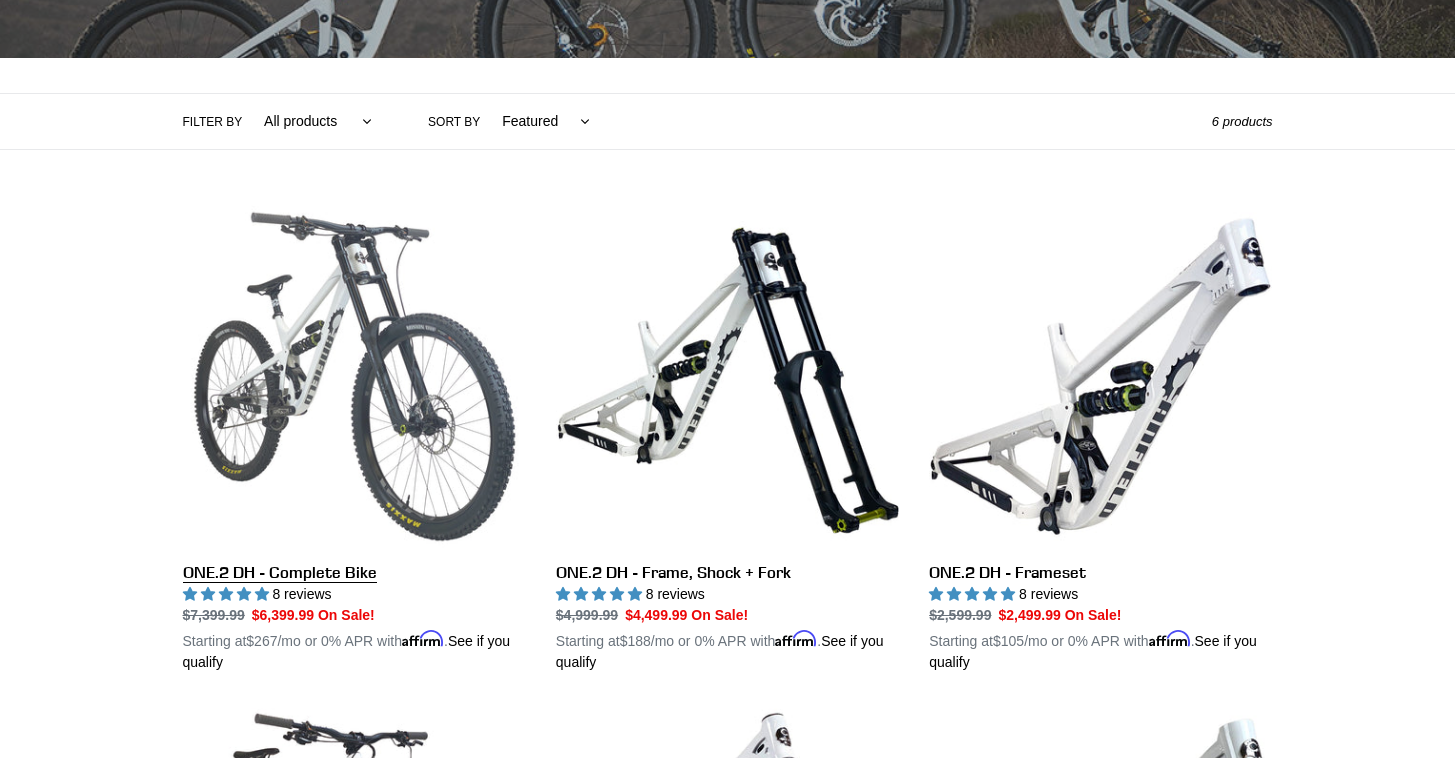 click on "ONE.2 DH - Complete Bike" at bounding box center (354, 439) 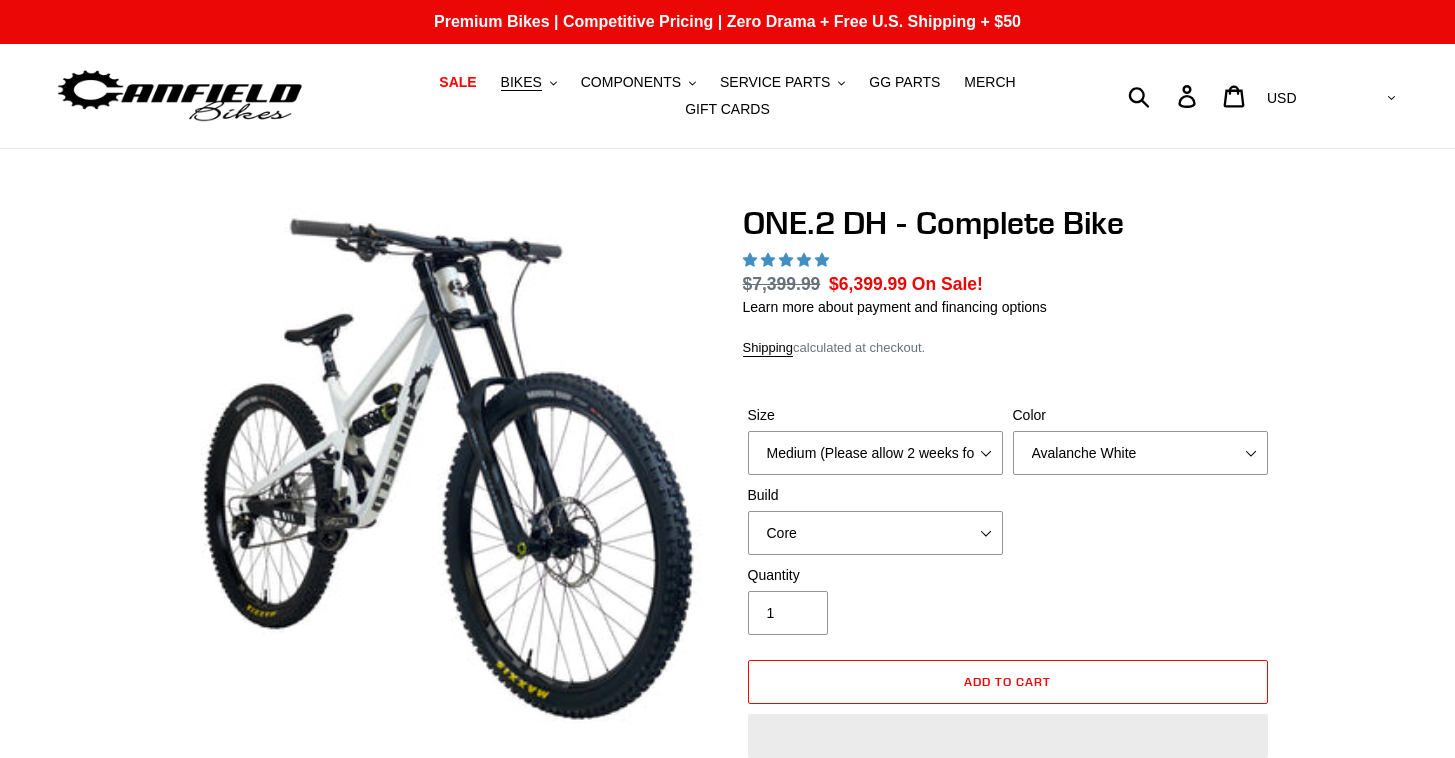 scroll, scrollTop: 0, scrollLeft: 0, axis: both 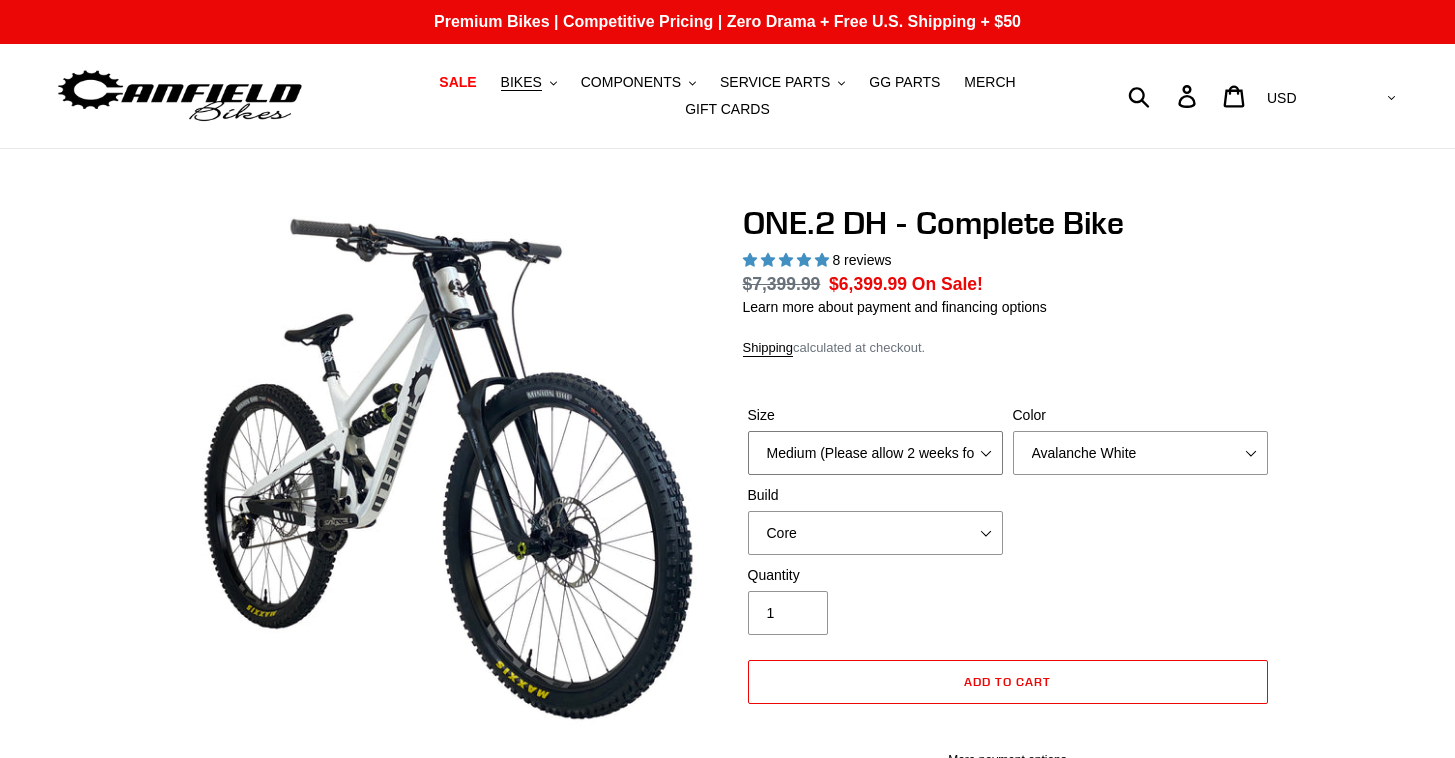 click on "Medium (Please allow 2 weeks for delivery)
Large (Sold Out)" at bounding box center [875, 453] 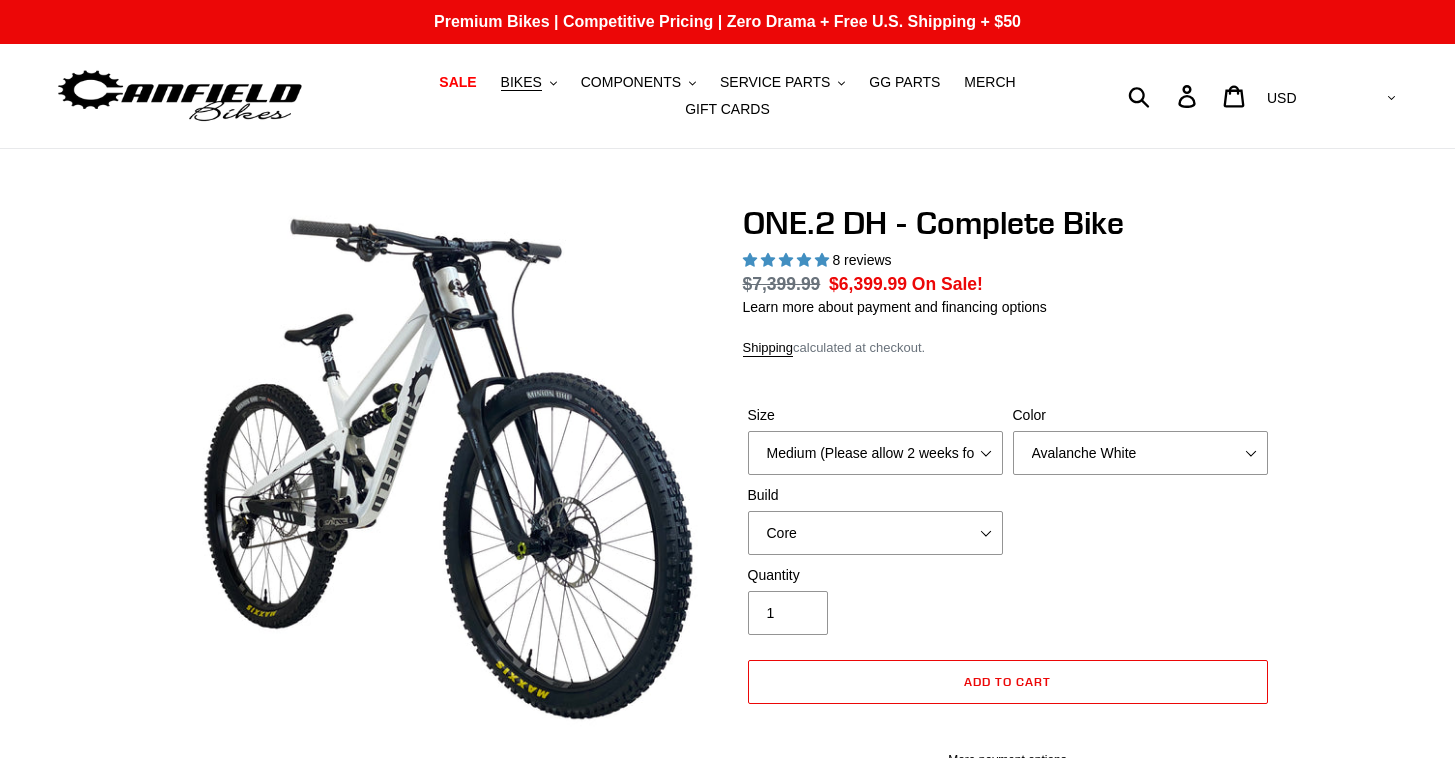 click on "Size
Medium (Please allow 2 weeks for delivery)
Large (Sold Out)
Color
Avalanche White
Bentonite Grey
Build
Core
Pro" at bounding box center (1008, 485) 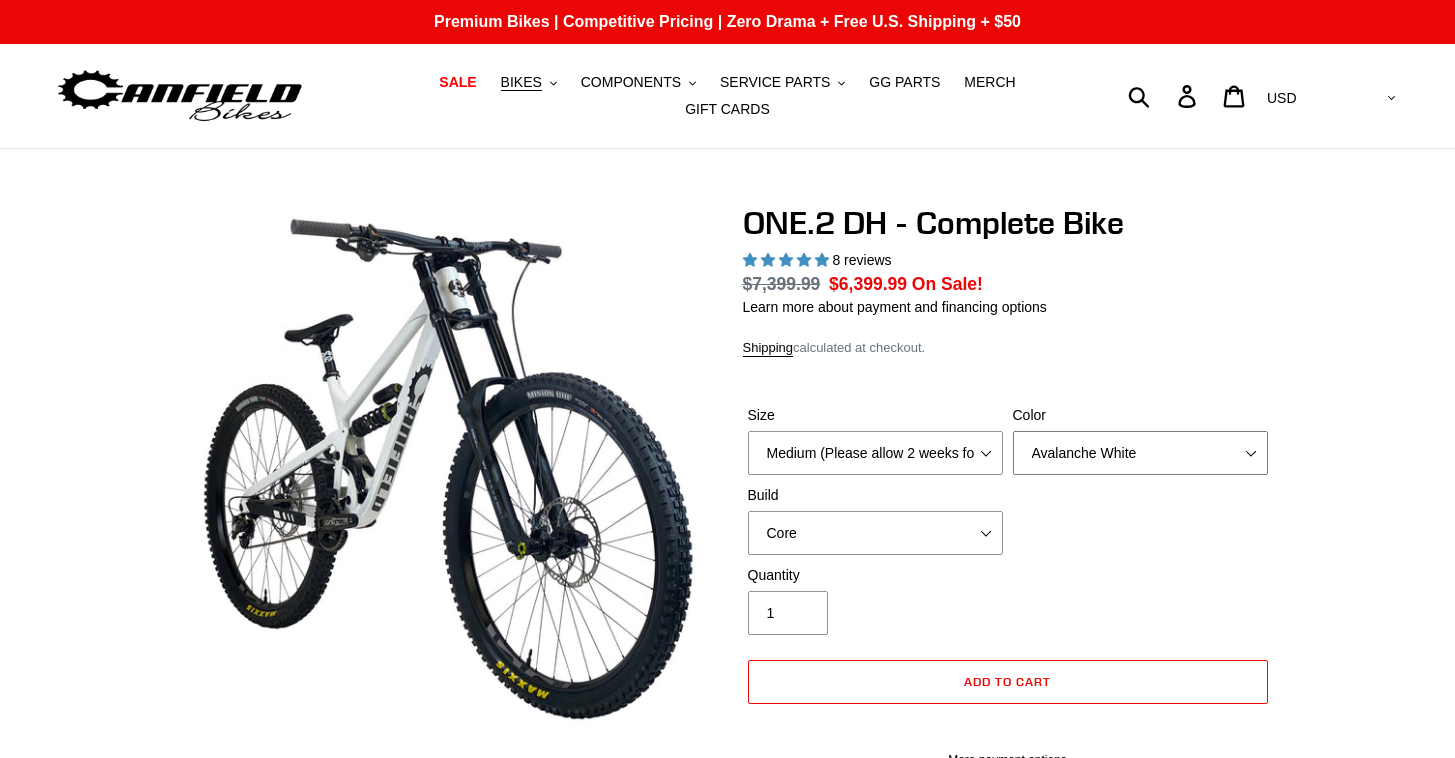 click on "Avalanche White
Bentonite Grey" at bounding box center [1140, 453] 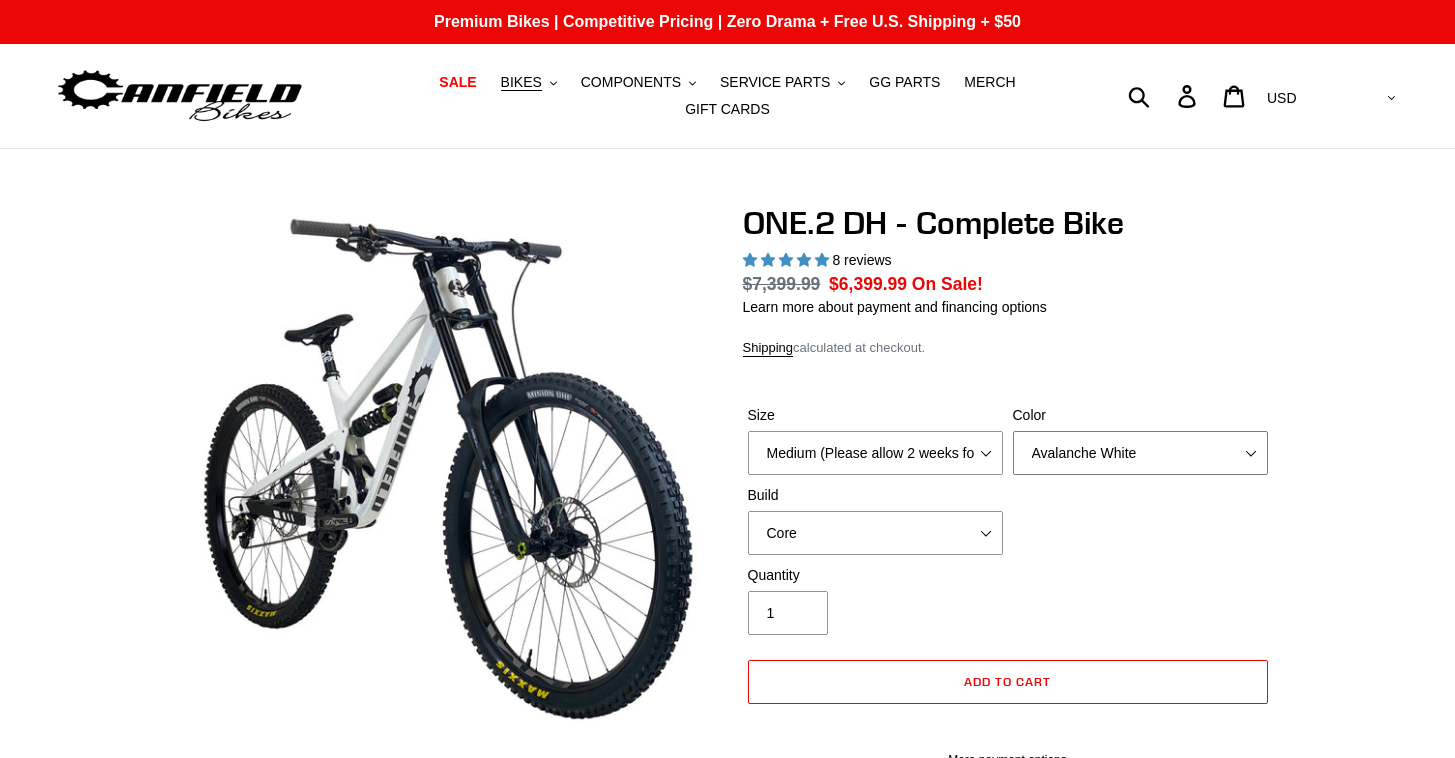 select on "Bentonite Grey" 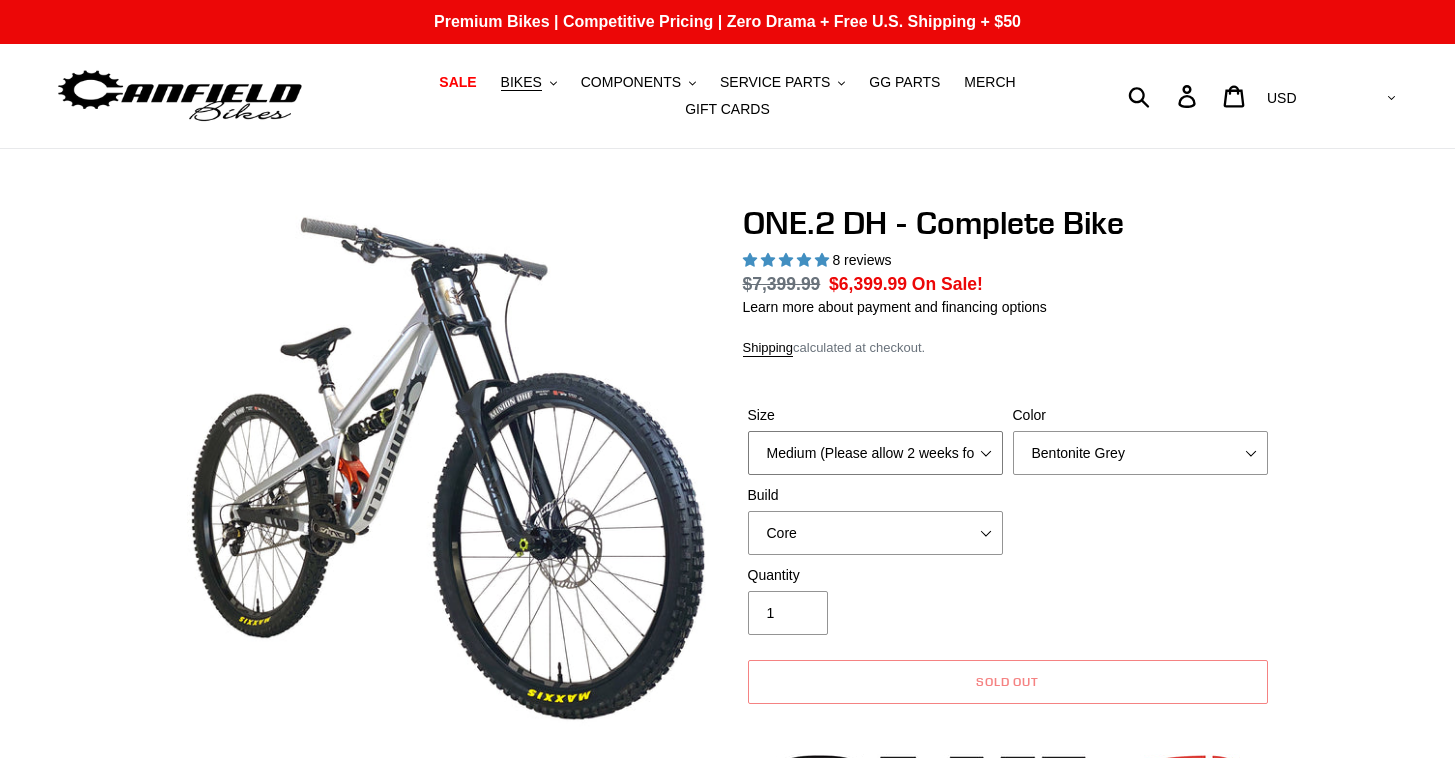 click on "Medium (Please allow 2 weeks for delivery)
Large (Sold Out)" at bounding box center [875, 453] 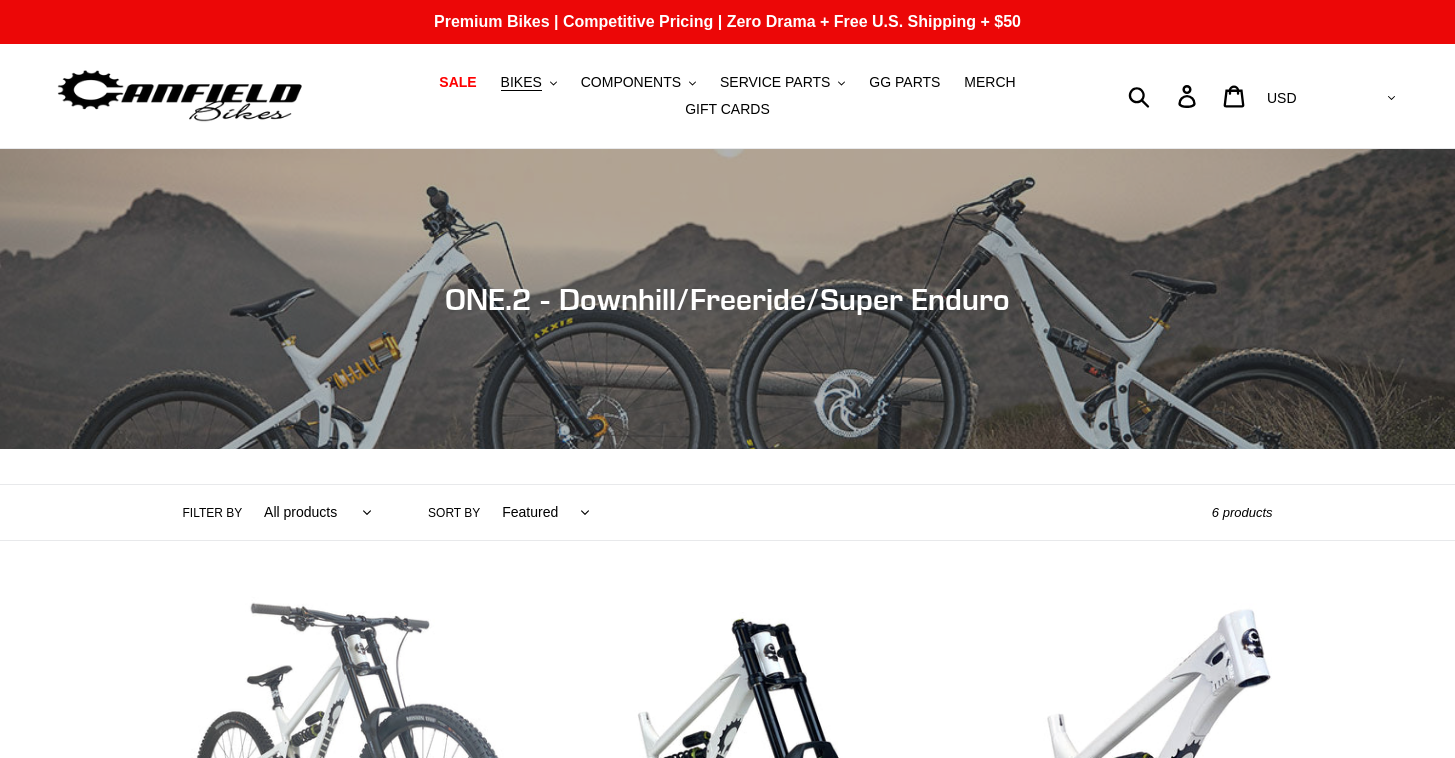 scroll, scrollTop: 391, scrollLeft: 0, axis: vertical 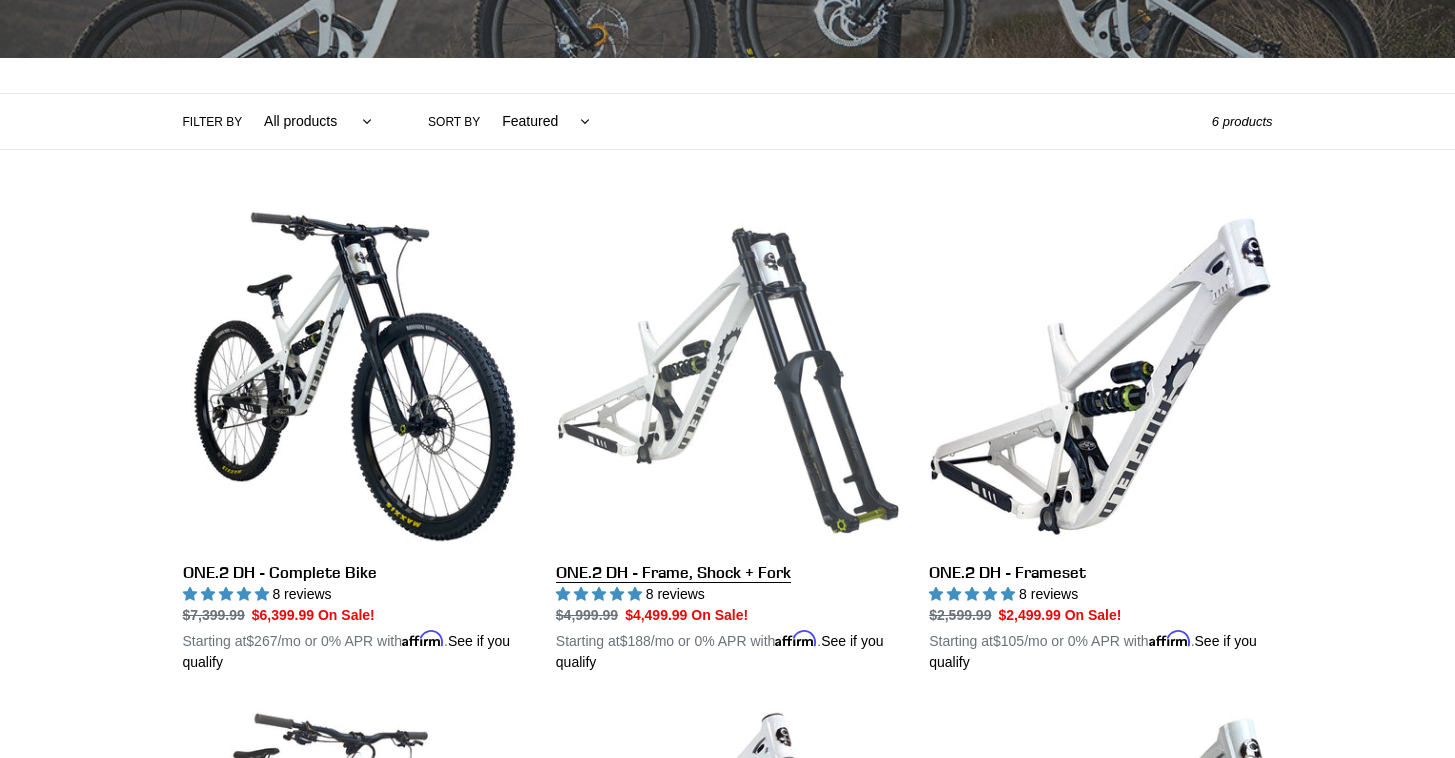 click on "ONE.2 DH - Frame, Shock + Fork" at bounding box center (727, 439) 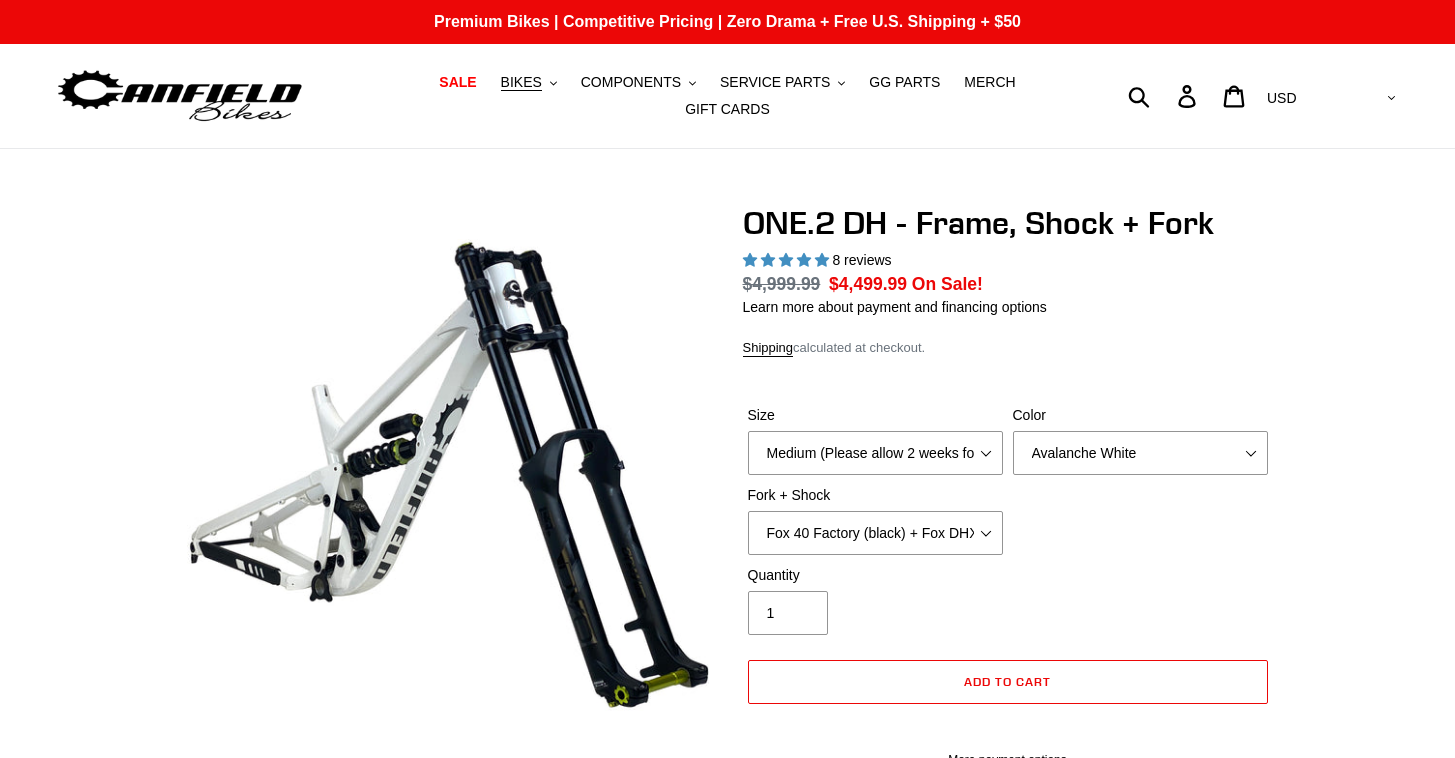 select on "highest-rating" 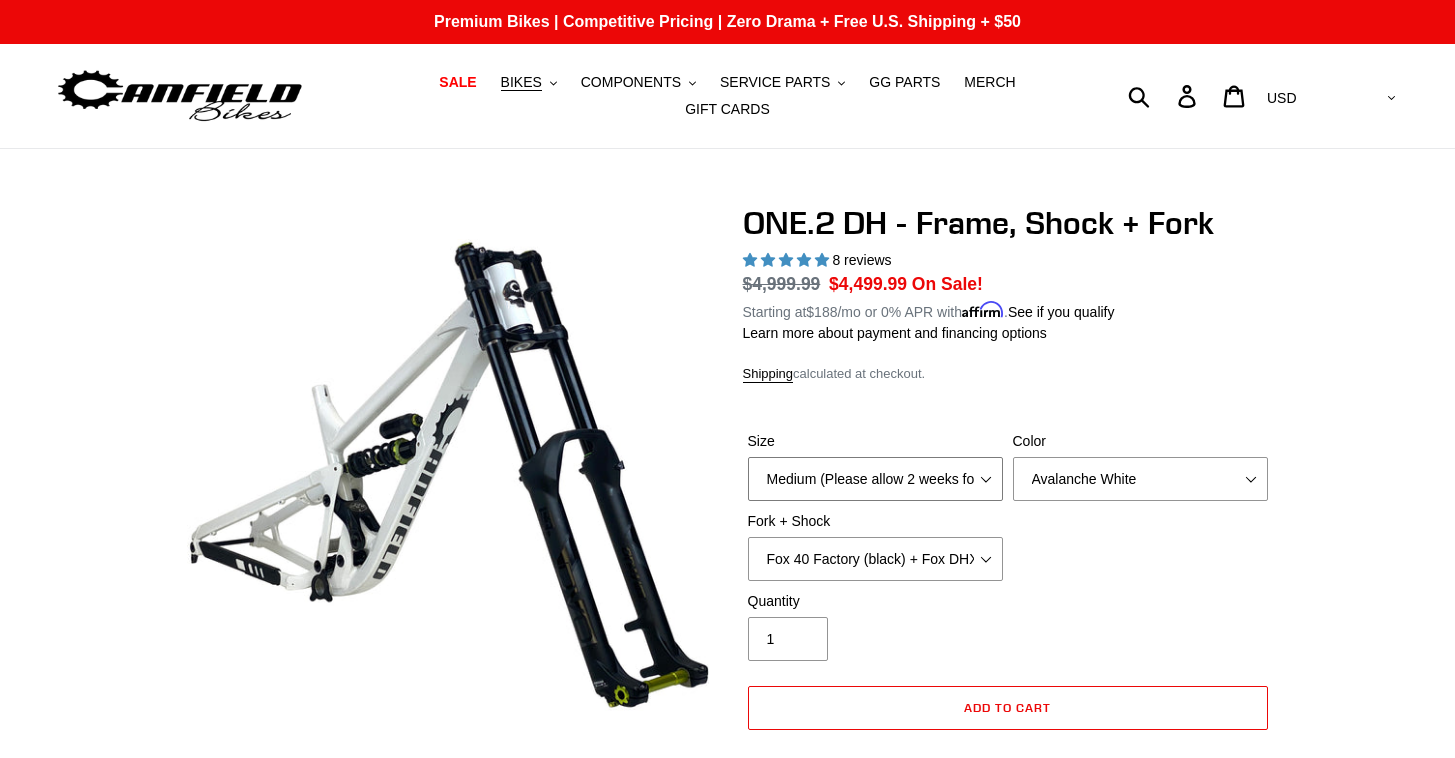 click on "Medium (Please allow 2 weeks for delivery)
Large (Sold Out)" at bounding box center (875, 479) 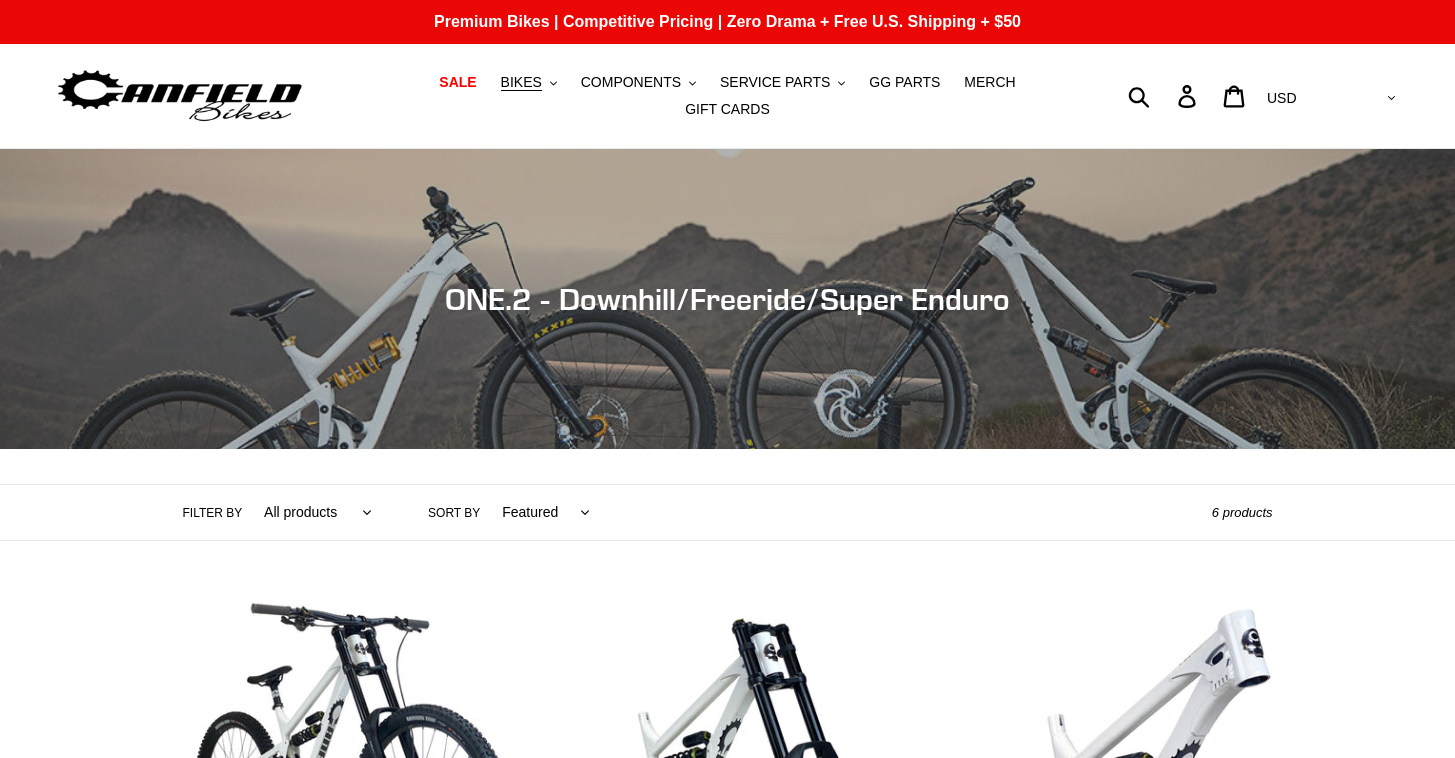 scroll, scrollTop: 391, scrollLeft: 0, axis: vertical 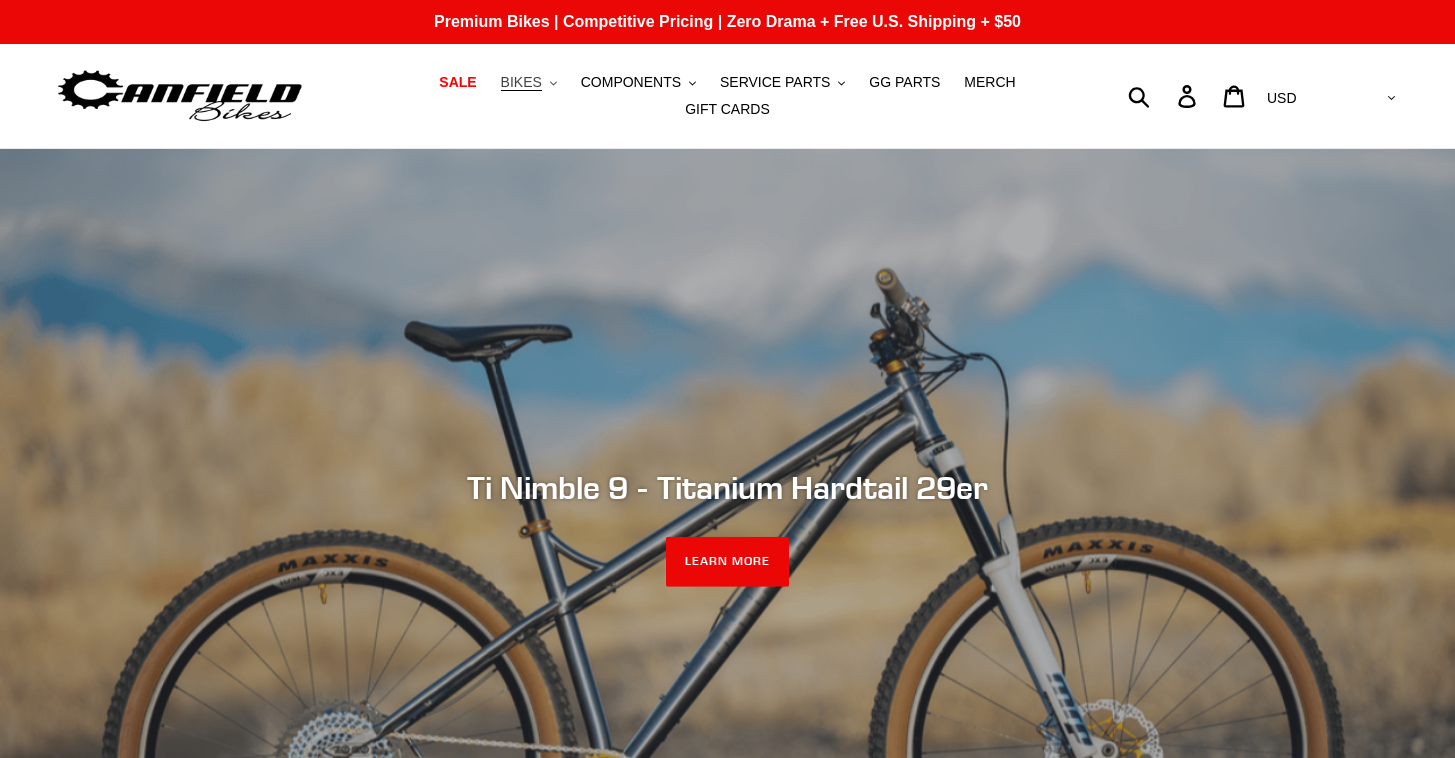 click on "BIKES" at bounding box center [521, 82] 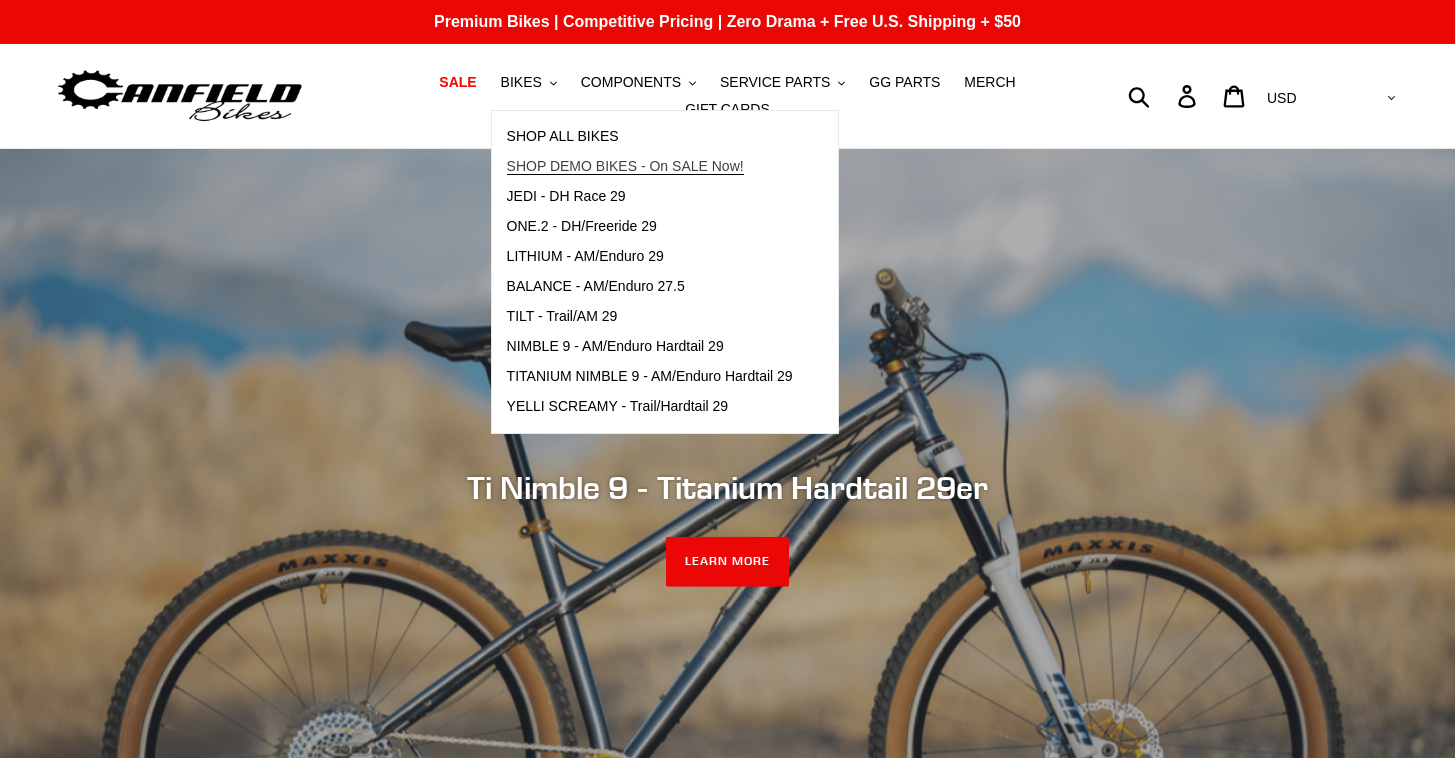 click on "SHOP DEMO BIKES - On SALE Now!" at bounding box center [625, 166] 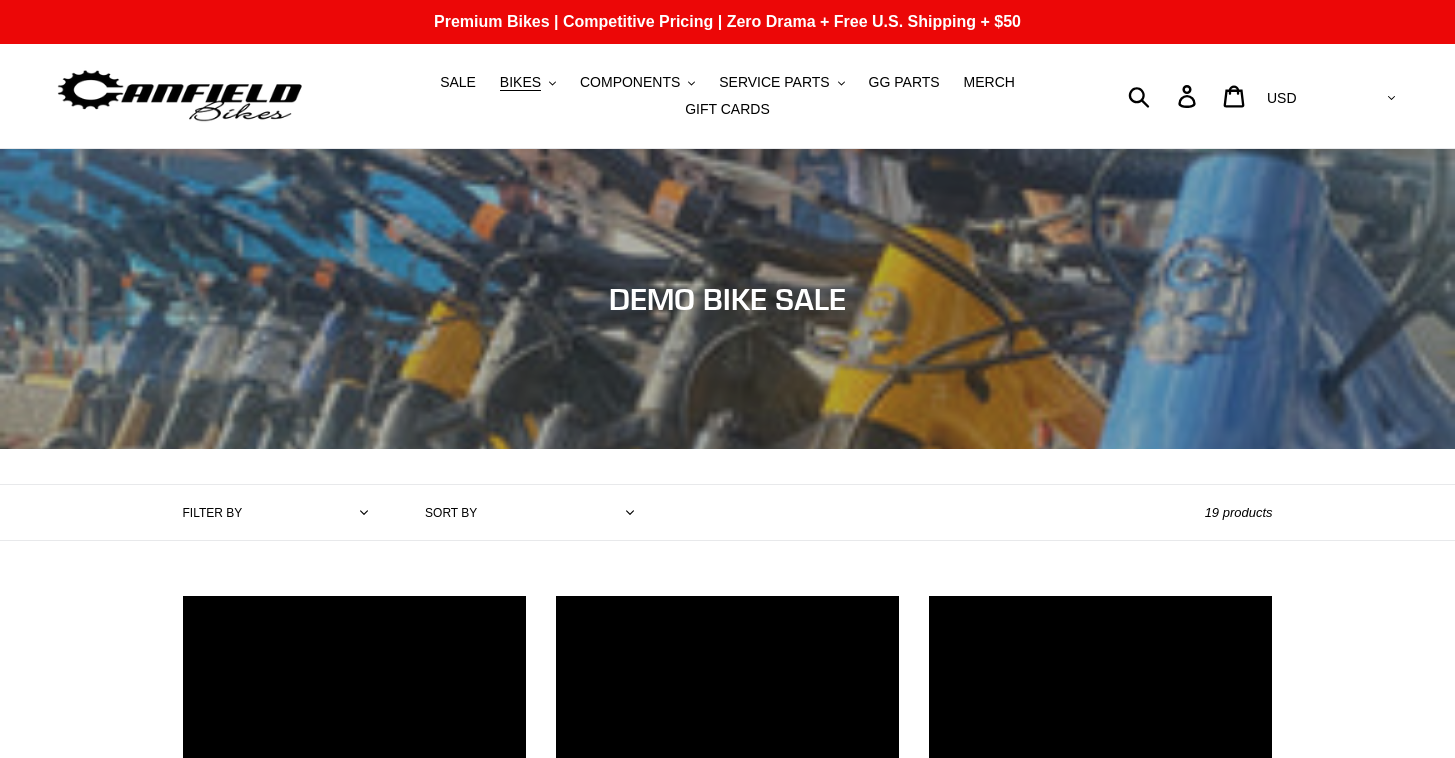 scroll, scrollTop: 0, scrollLeft: 0, axis: both 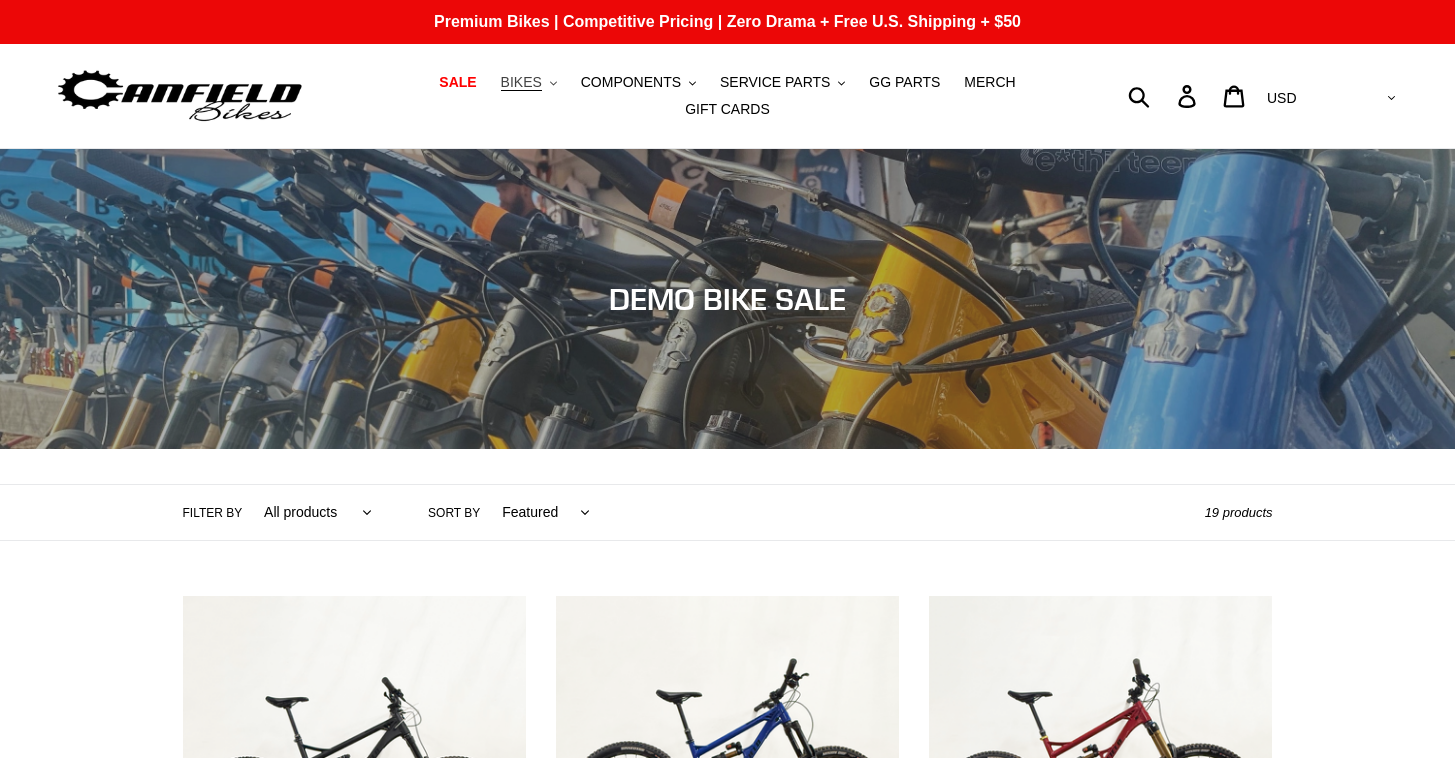 click on "BIKES .cls-1{fill:#231f20}" at bounding box center (529, 82) 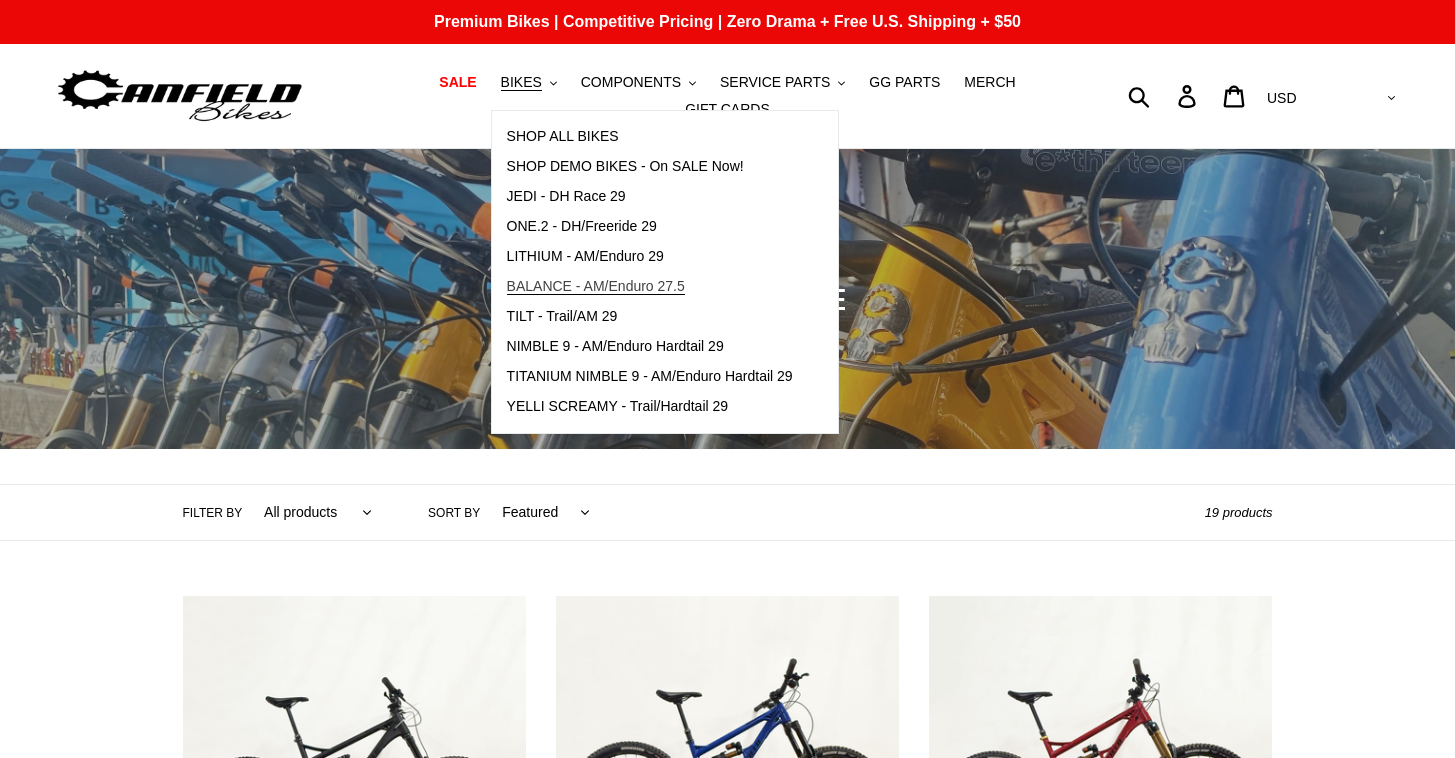 click on "BALANCE - AM/Enduro 27.5" at bounding box center (650, 287) 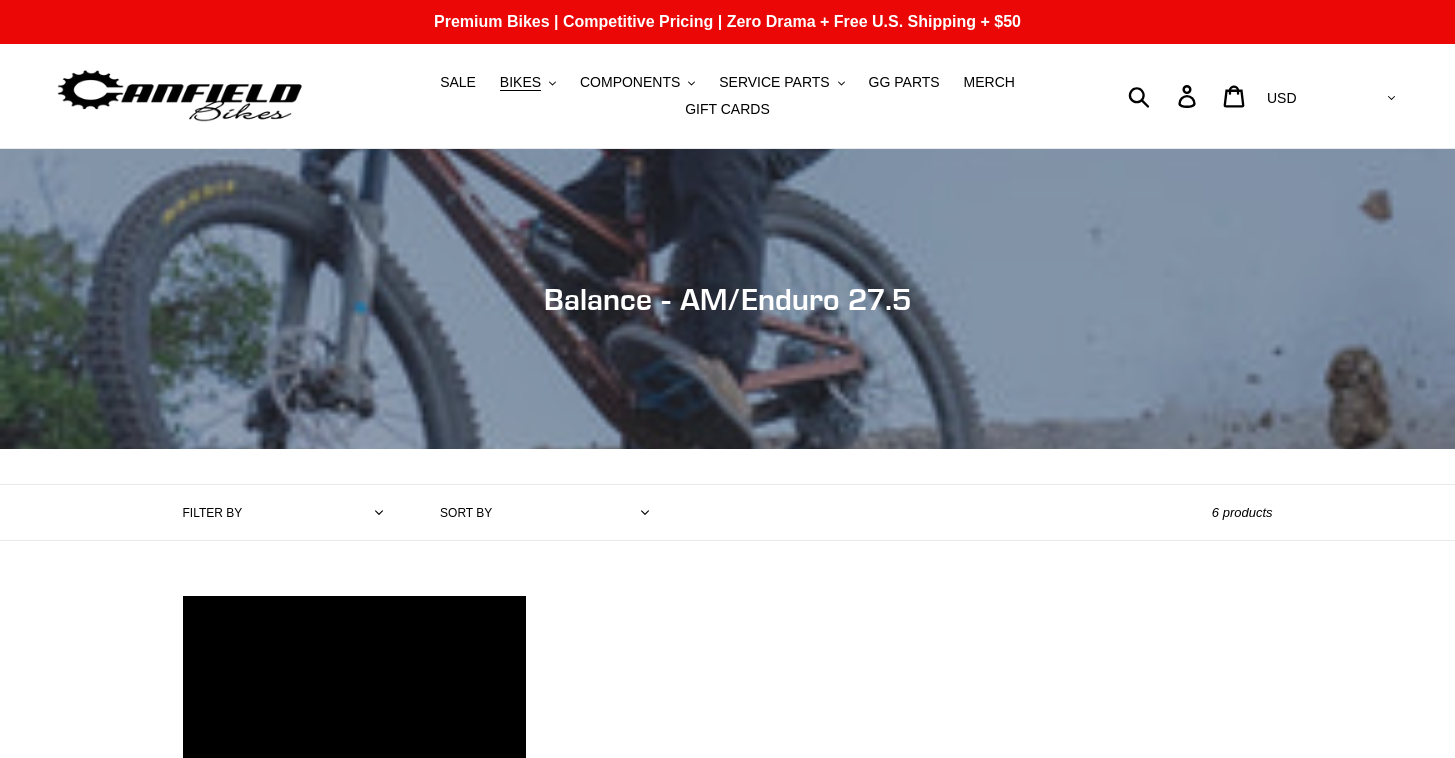scroll, scrollTop: 0, scrollLeft: 0, axis: both 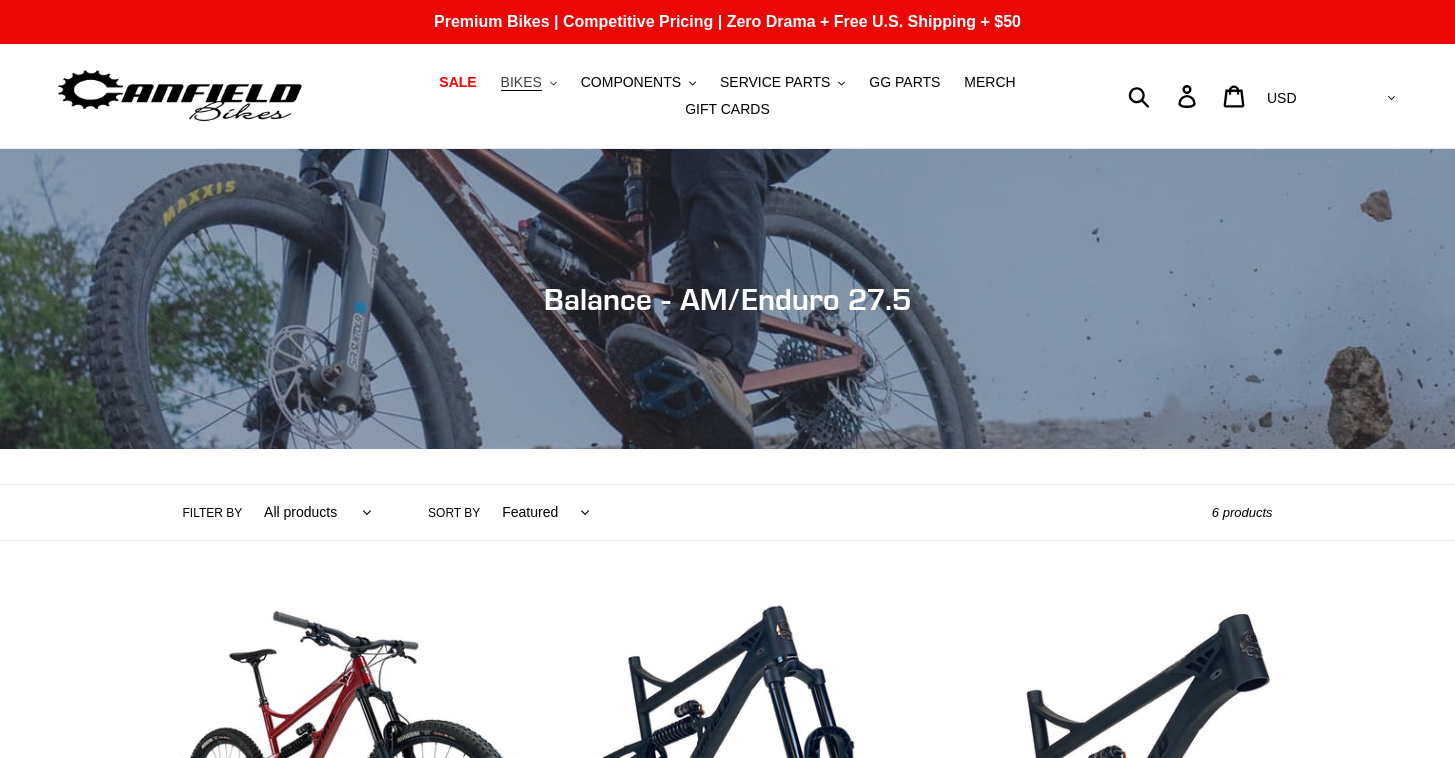 click on "BIKES .cls-1{fill:#231f20}" at bounding box center (529, 82) 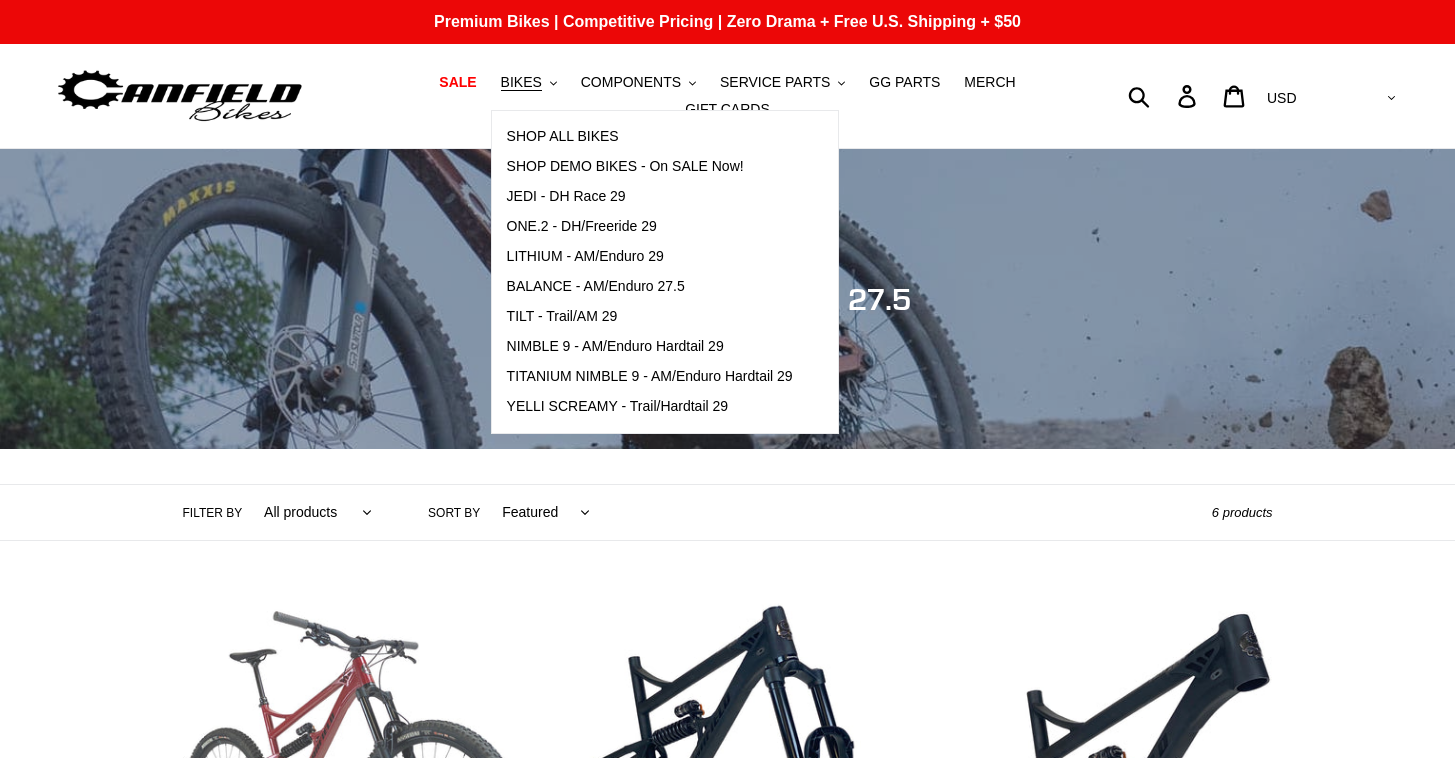 click on "BALANCE - Complete Bike" at bounding box center (354, 830) 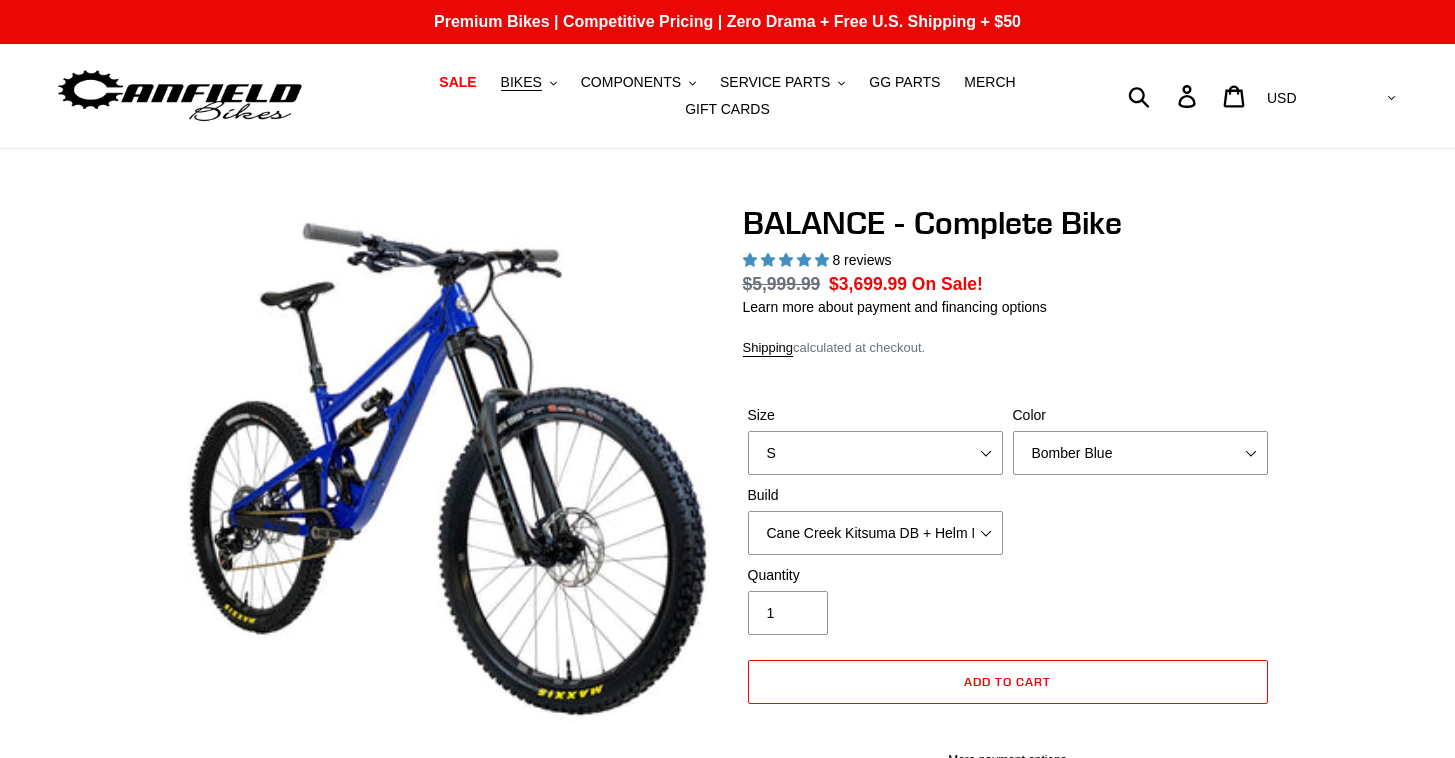 select on "highest-rating" 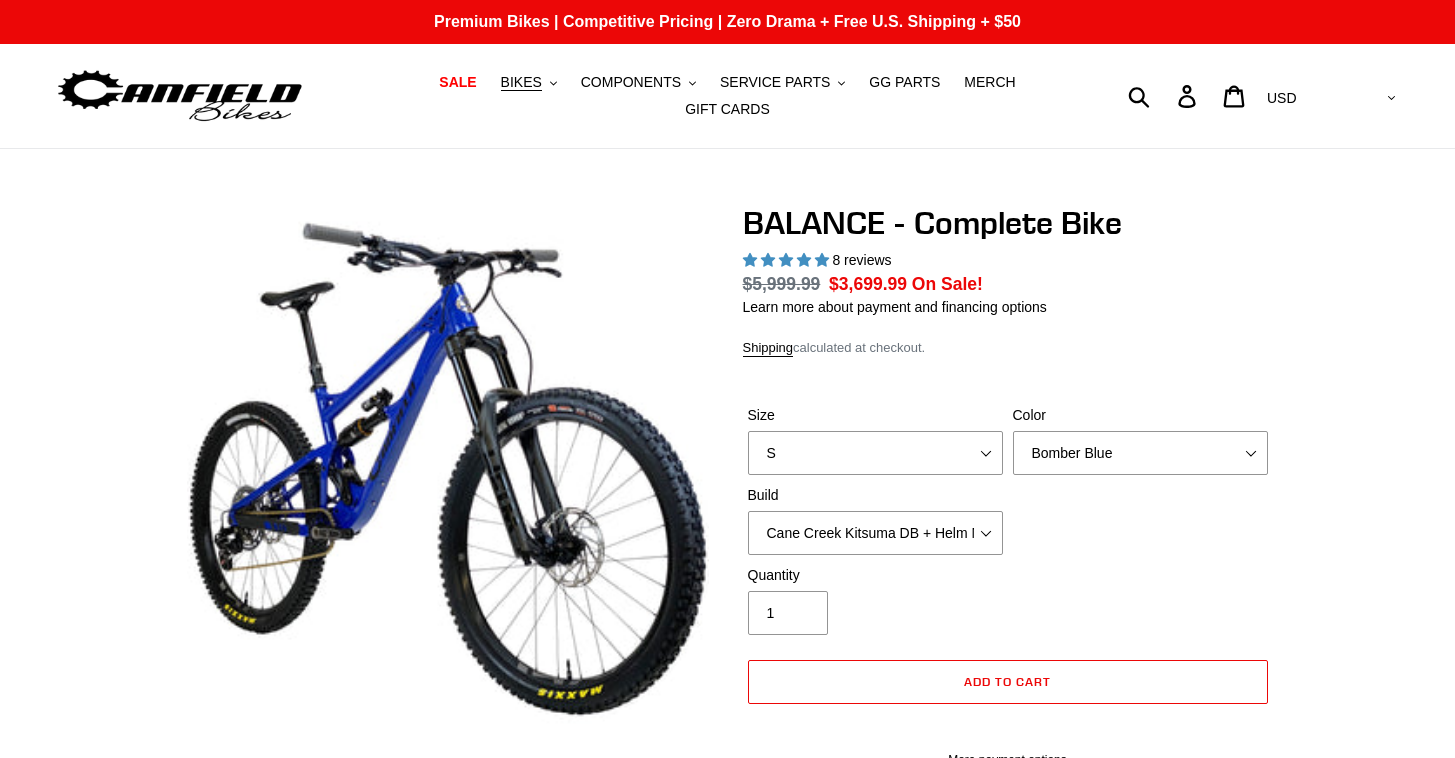 scroll, scrollTop: 0, scrollLeft: 0, axis: both 